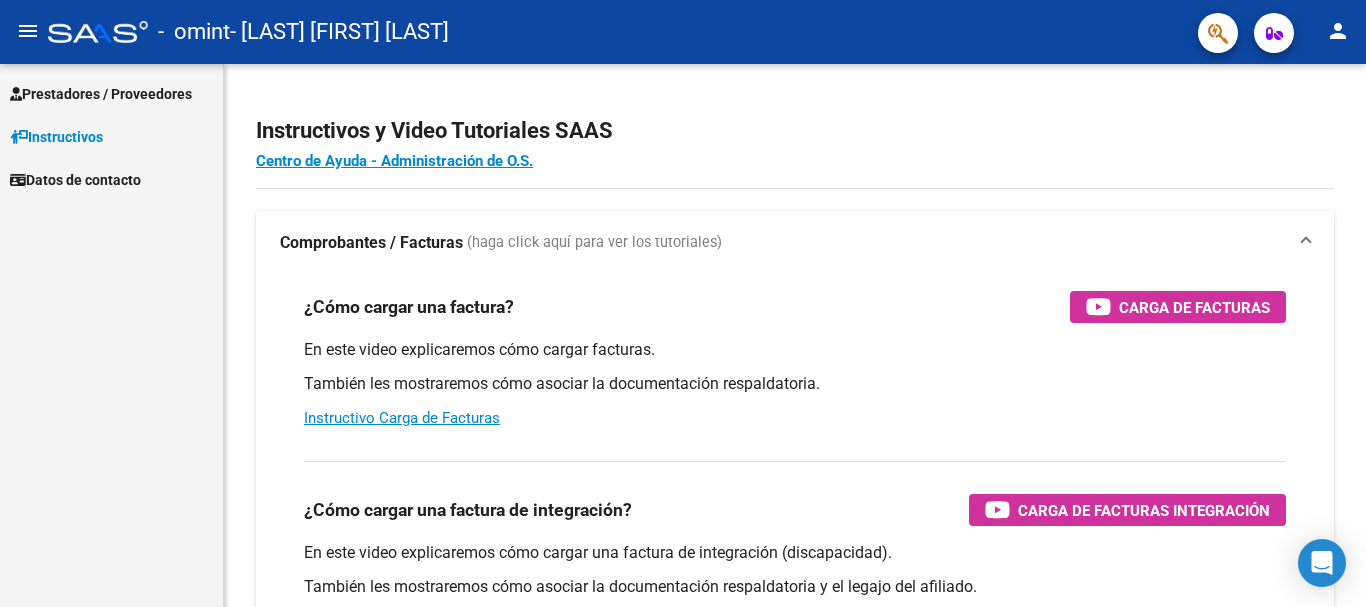 scroll, scrollTop: 0, scrollLeft: 0, axis: both 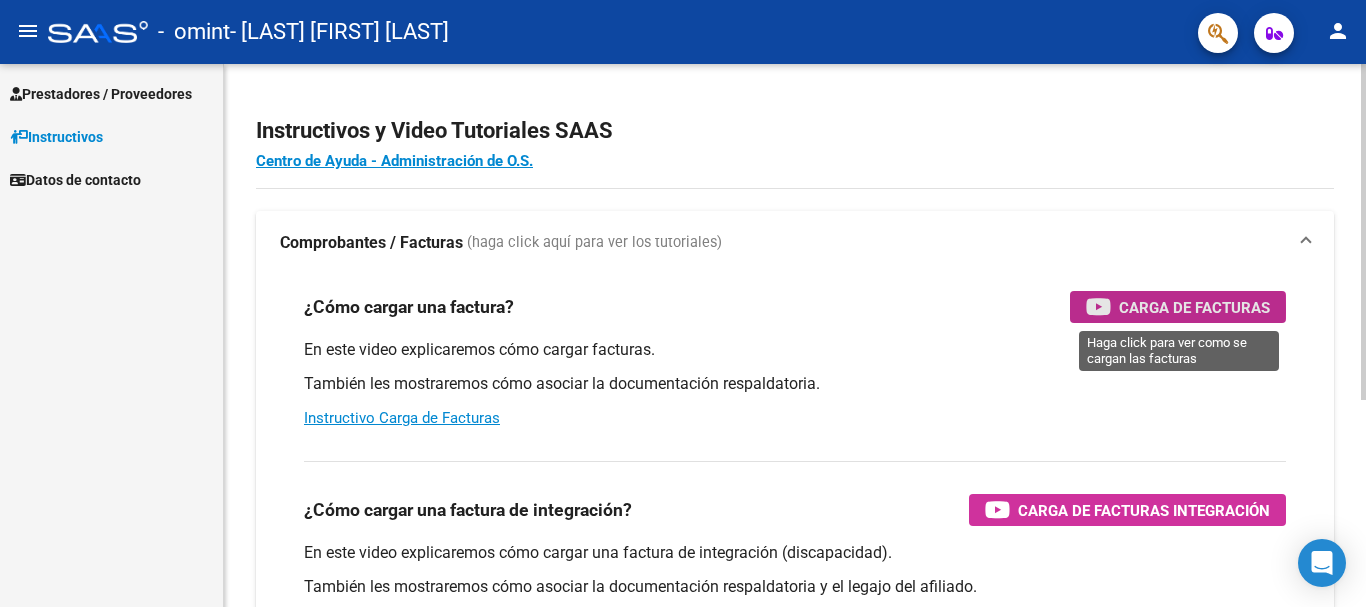 click on "Carga de Facturas" at bounding box center (1194, 307) 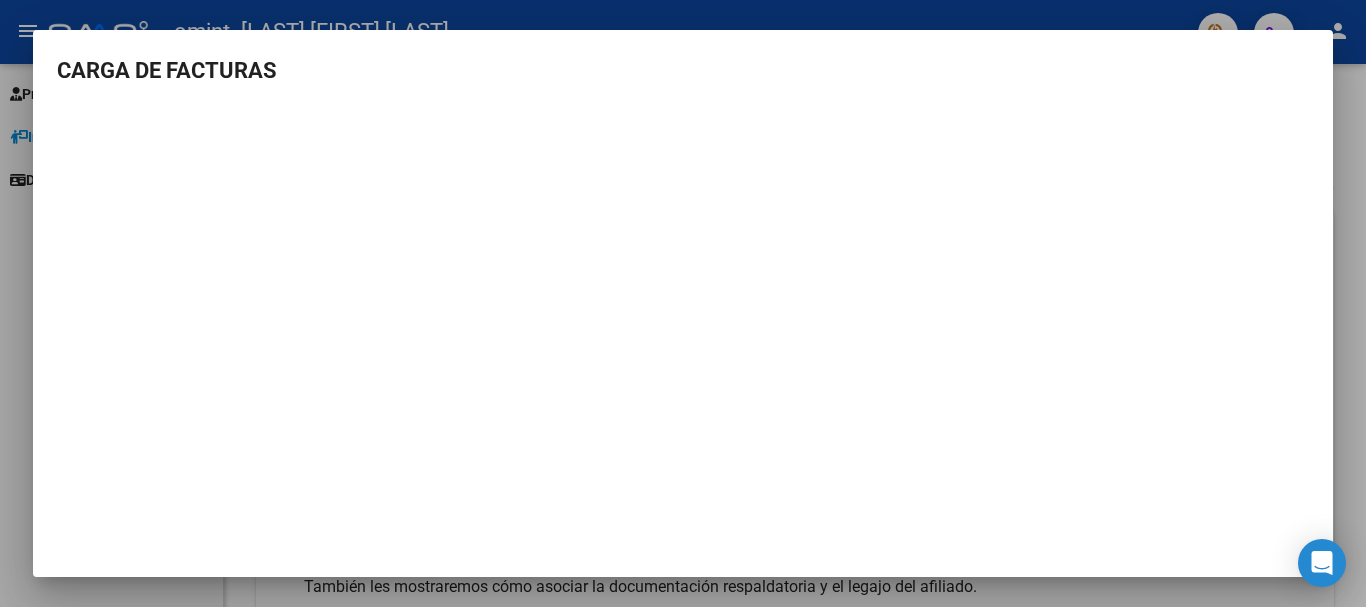 scroll, scrollTop: 2, scrollLeft: 0, axis: vertical 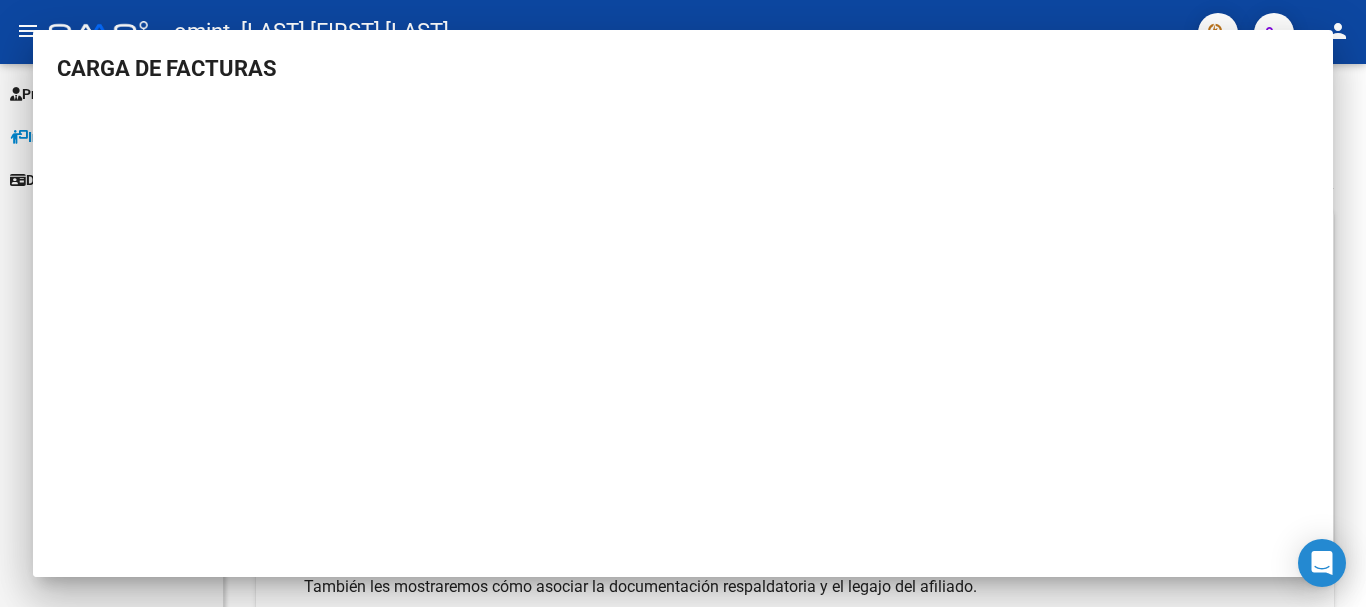 type 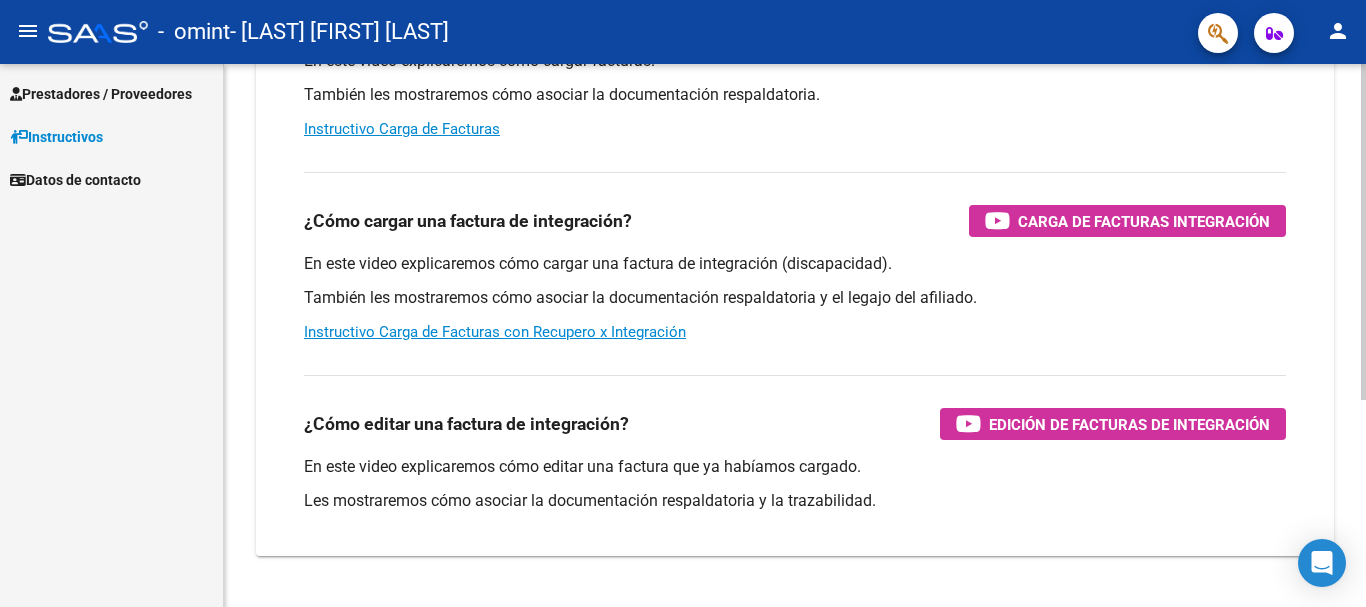 scroll, scrollTop: 334, scrollLeft: 0, axis: vertical 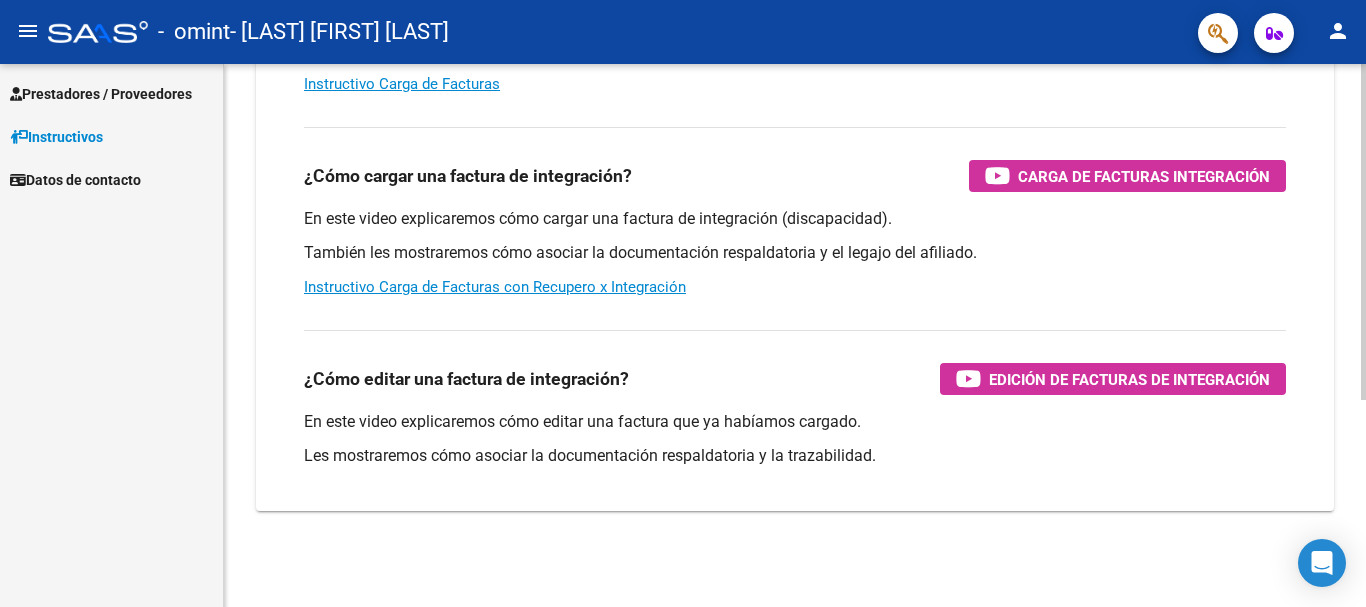 click 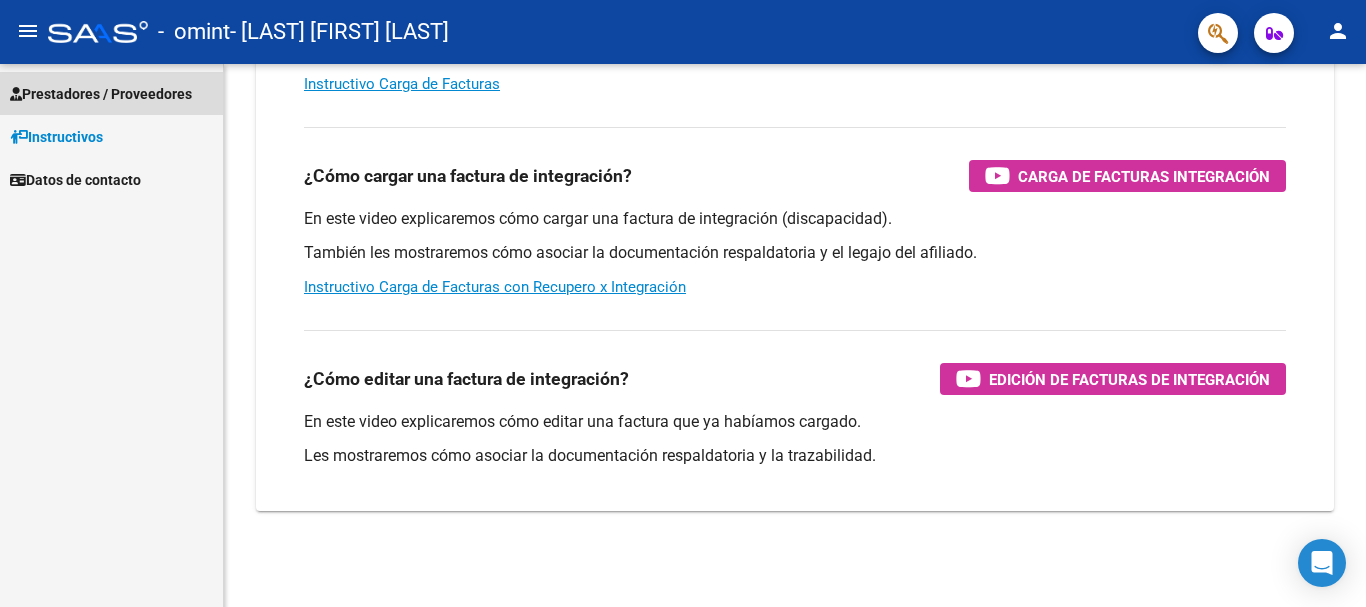 click on "Prestadores / Proveedores" at bounding box center (101, 94) 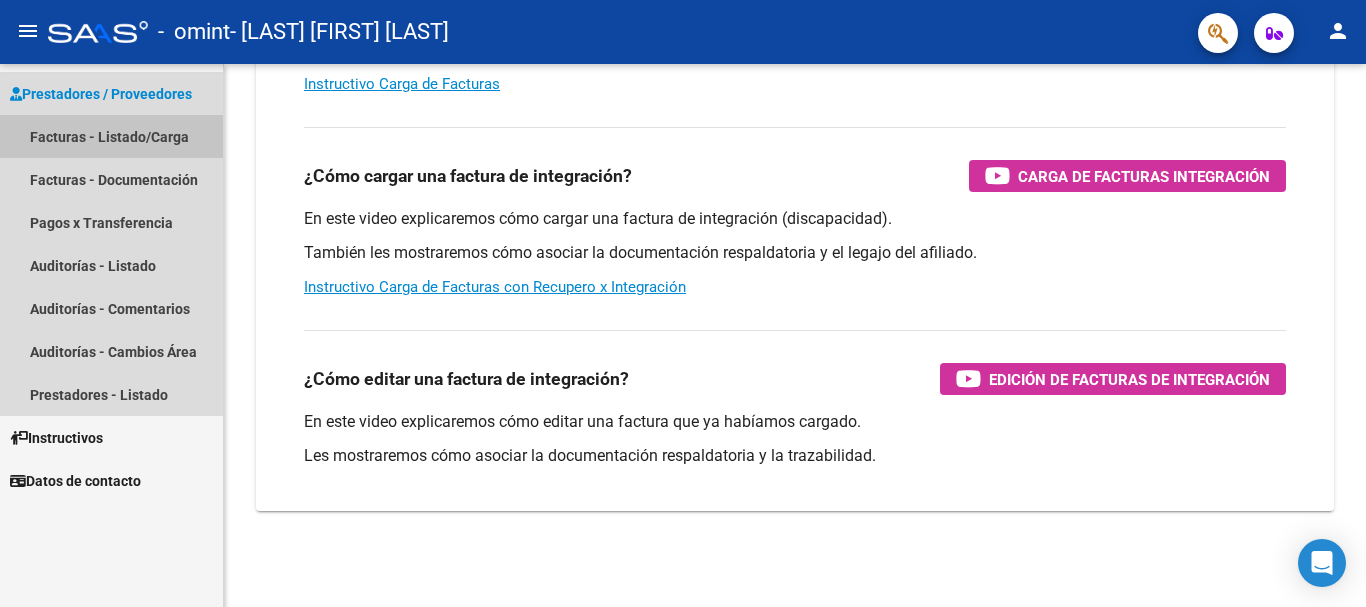 click on "Facturas - Listado/Carga" at bounding box center (111, 136) 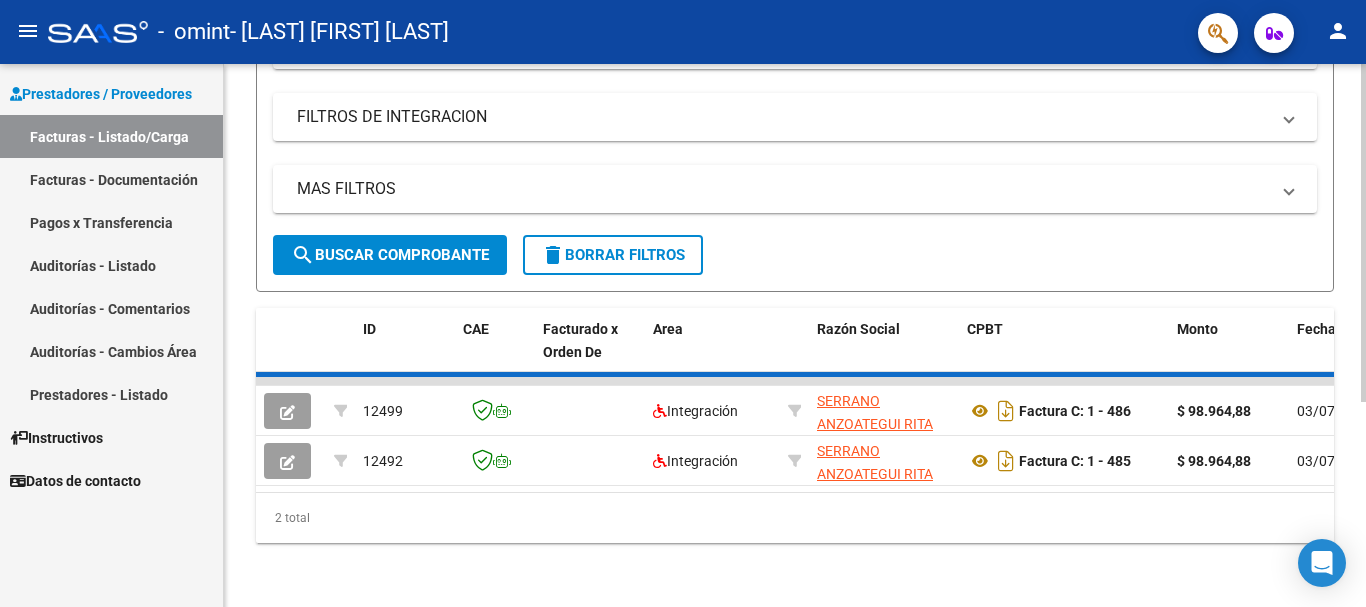 click on "Id" at bounding box center [386, -34] 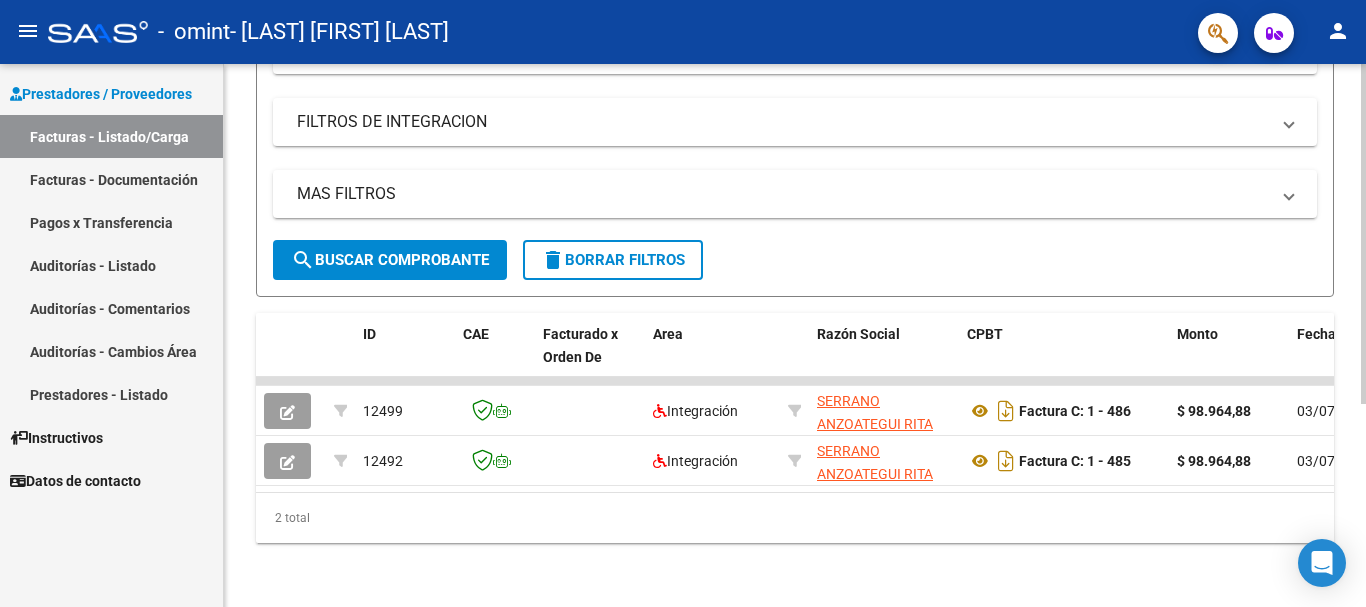 scroll, scrollTop: 0, scrollLeft: 0, axis: both 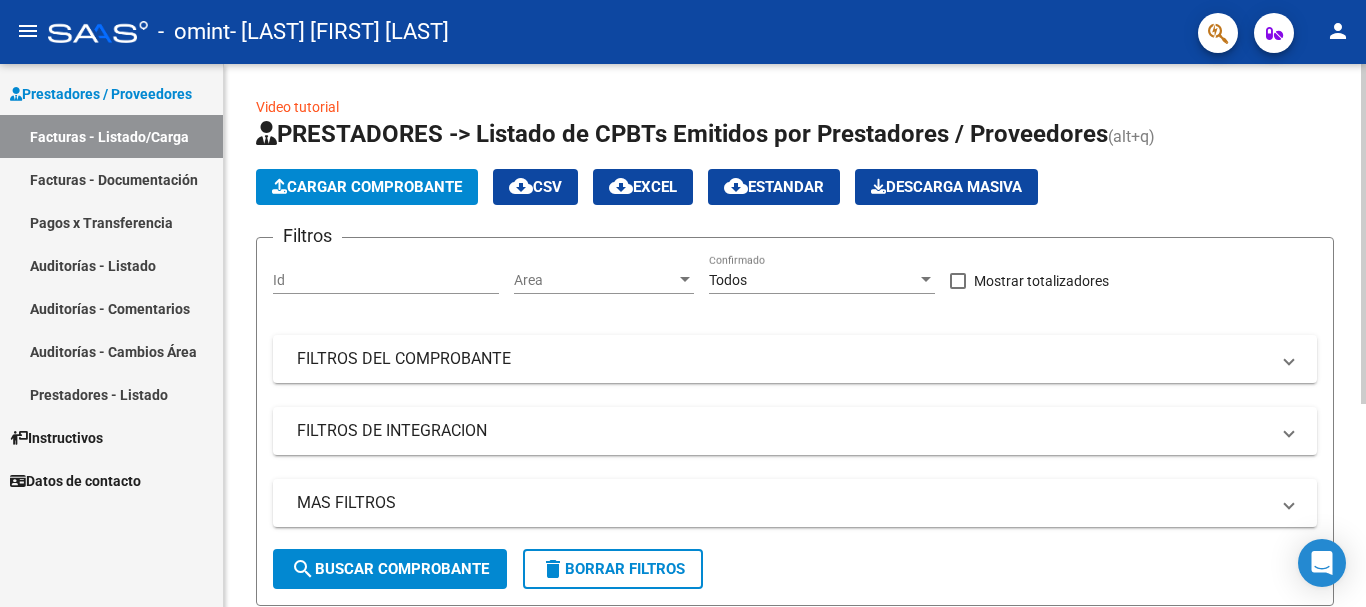drag, startPoint x: 1360, startPoint y: 215, endPoint x: 1365, endPoint y: 379, distance: 164.0762 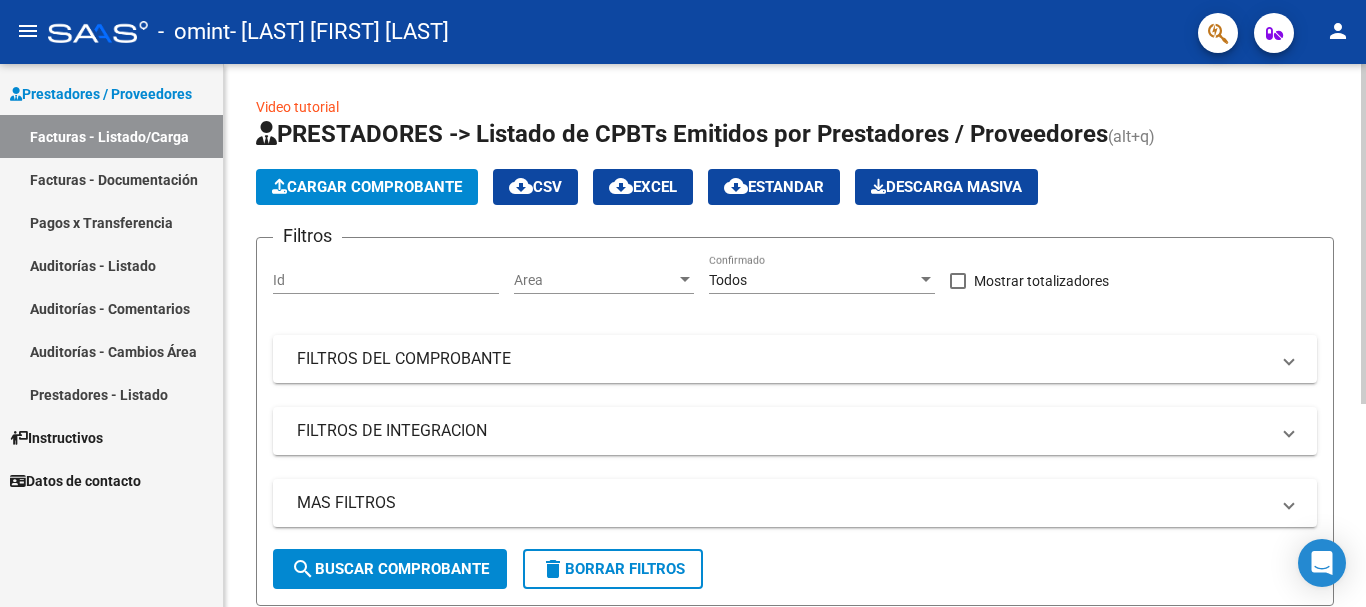 click on "Area Area" 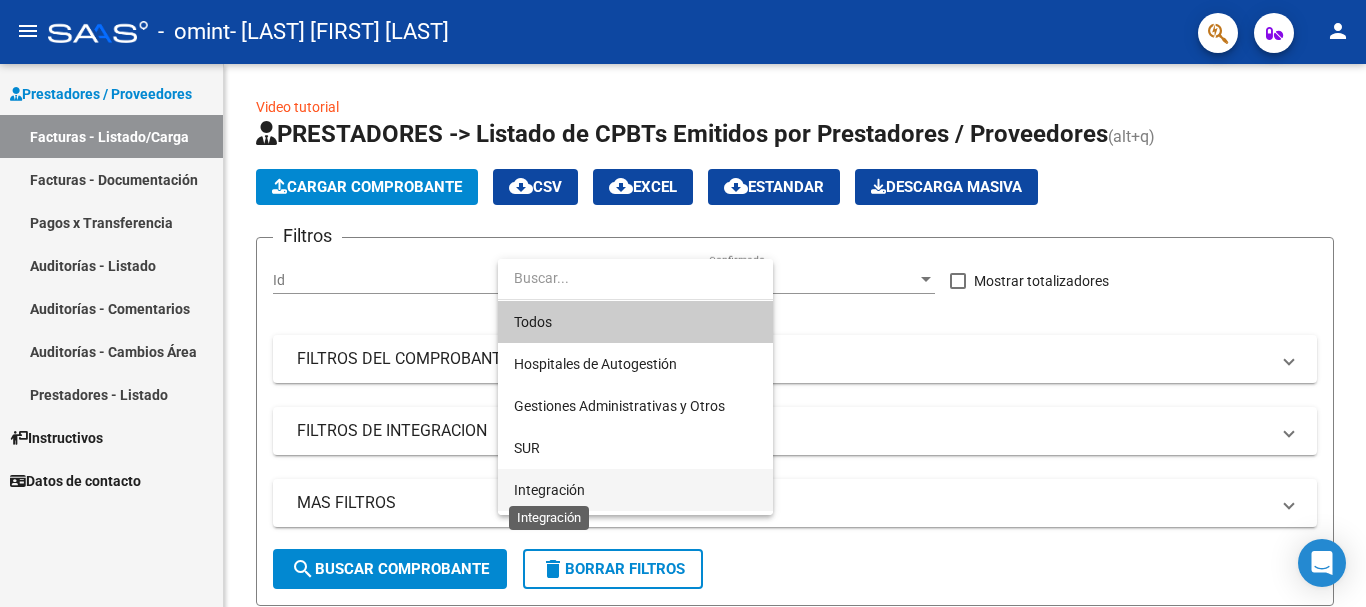 click on "Integración" at bounding box center (549, 490) 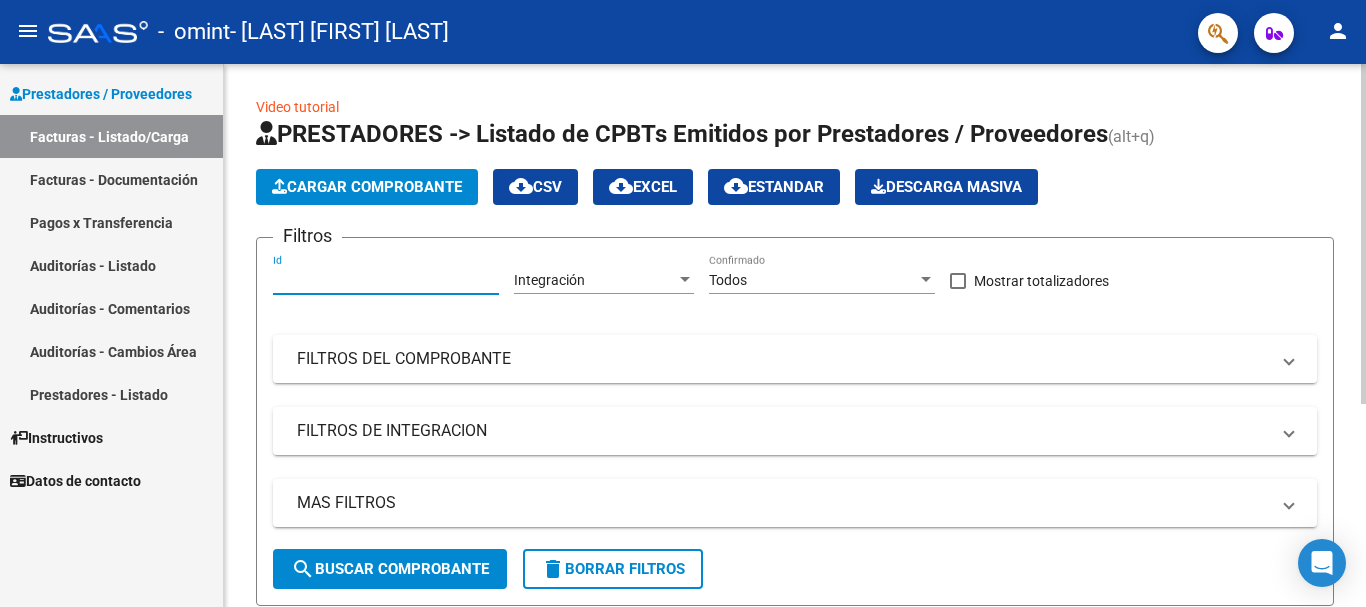 click on "Id" at bounding box center (386, 280) 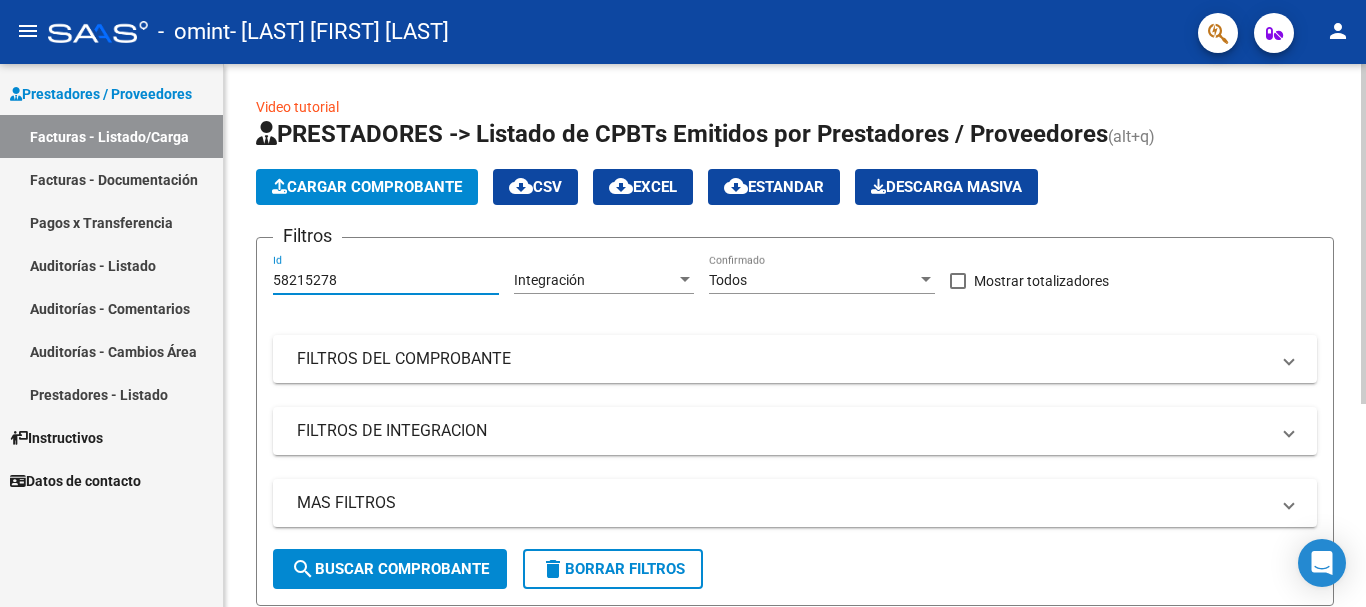 type on "58215278" 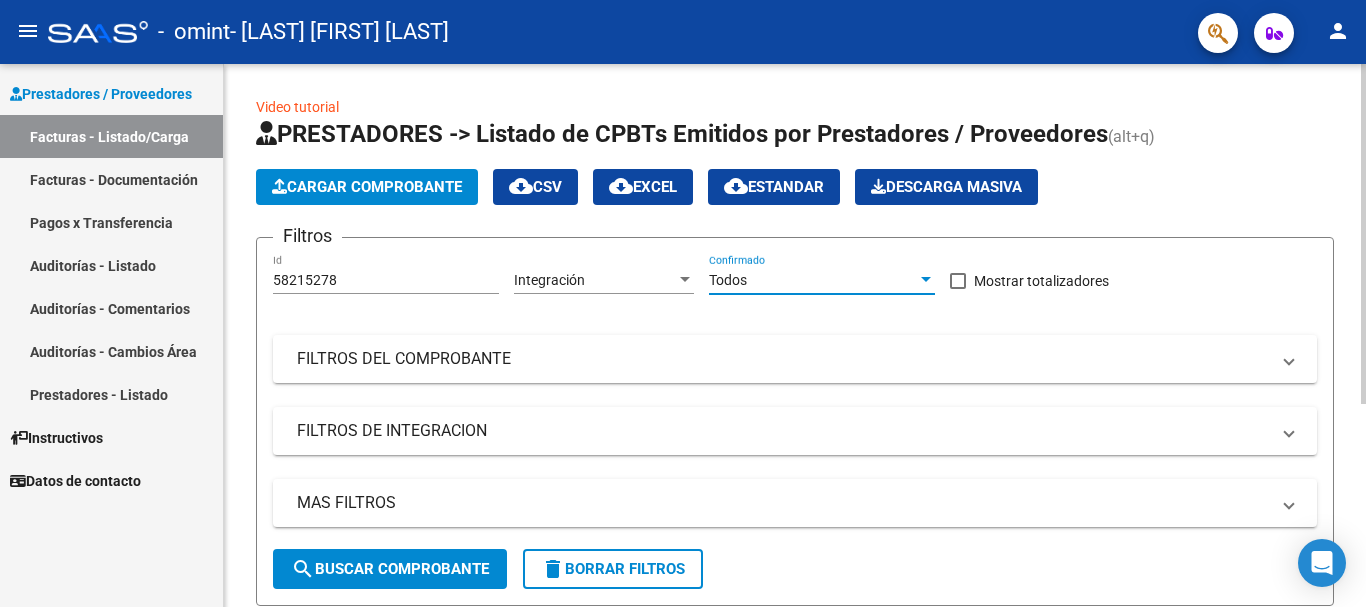 click on "Todos" at bounding box center [813, 280] 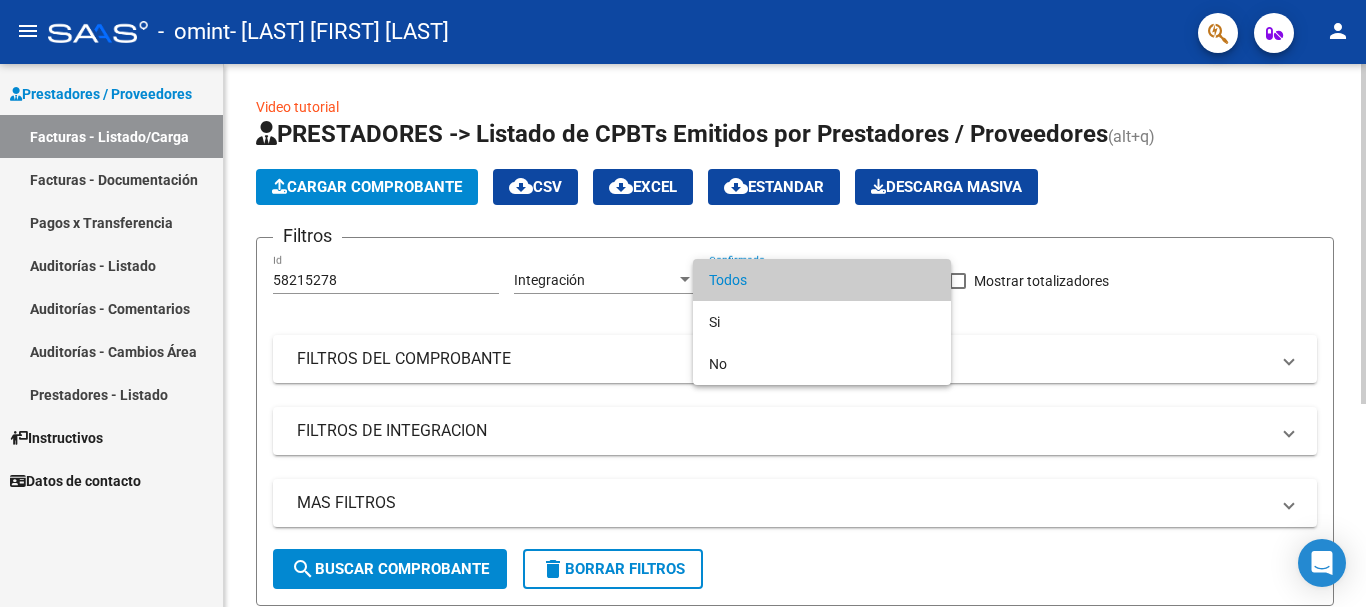 click on "Todos" at bounding box center [822, 280] 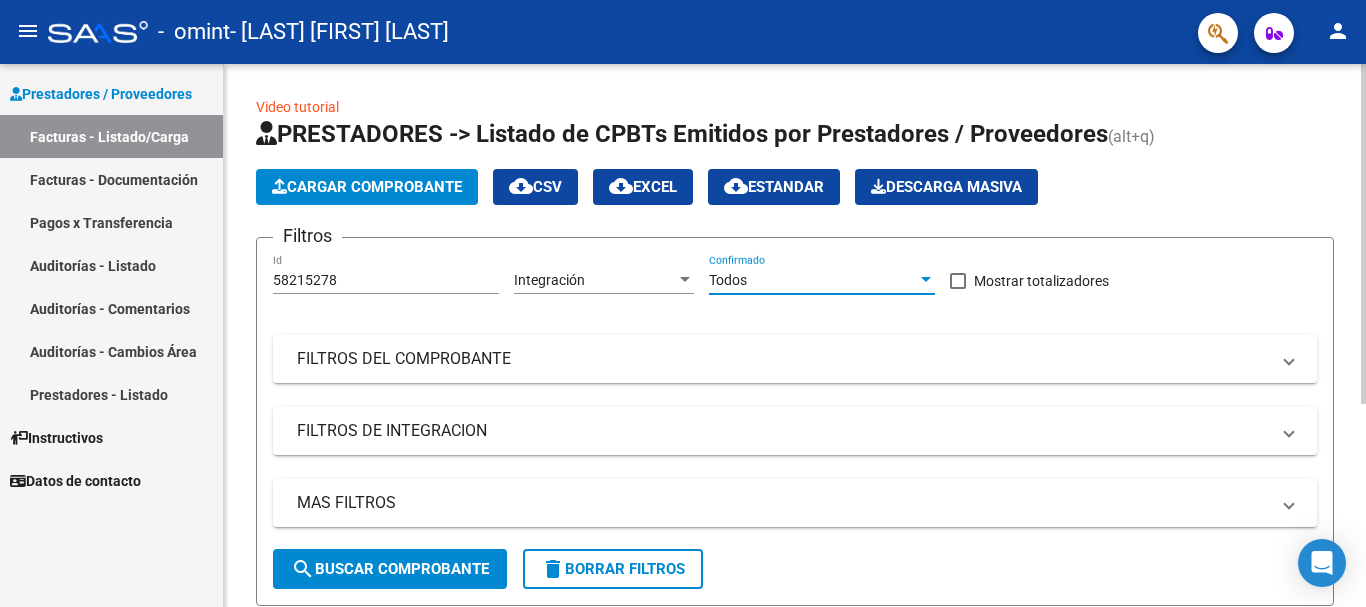 click on "Todos" at bounding box center (813, 280) 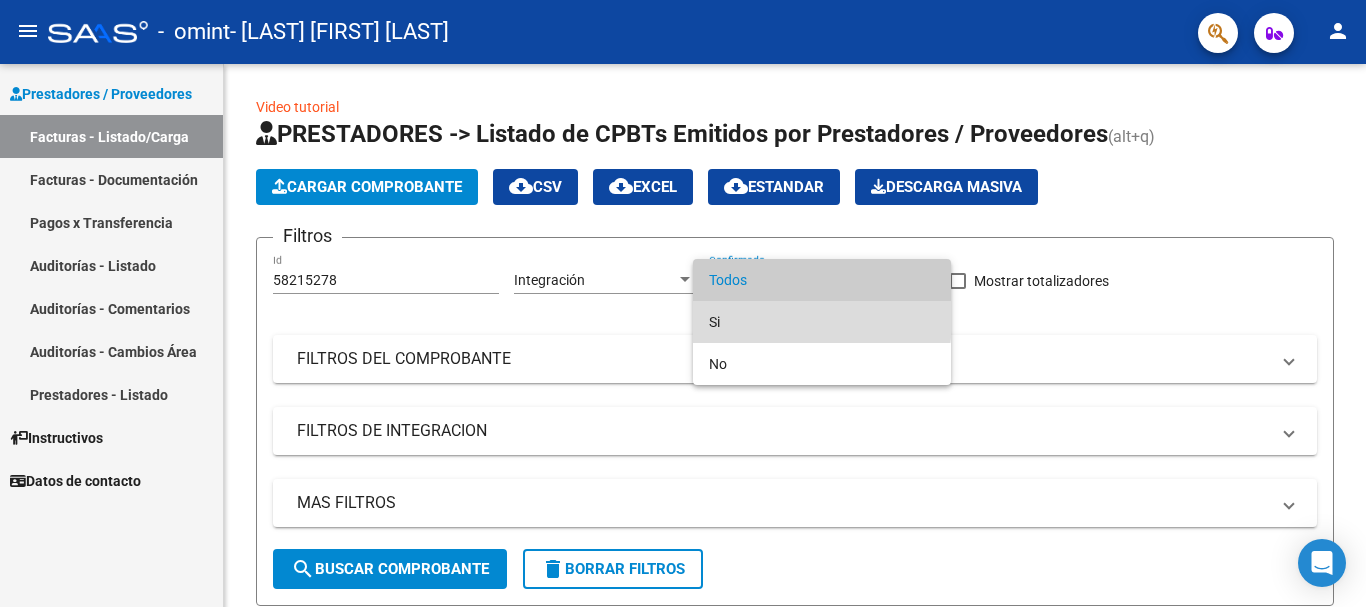 click on "Si" at bounding box center [822, 322] 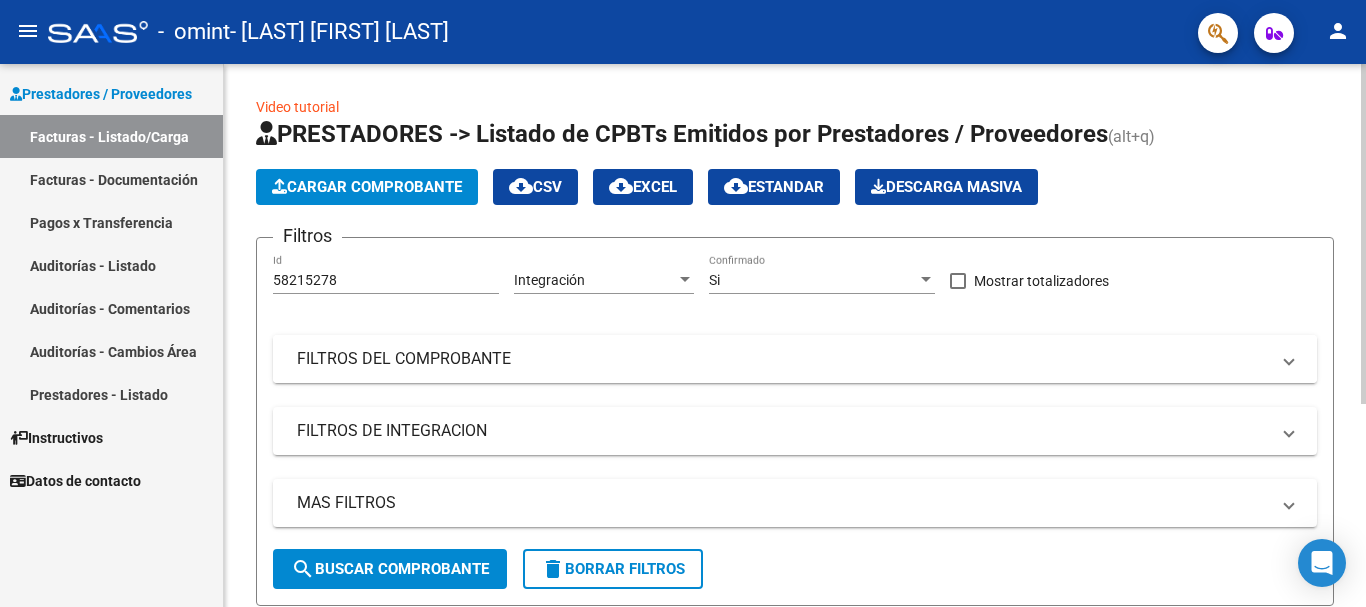 click on "FILTROS DEL COMPROBANTE" at bounding box center [783, 359] 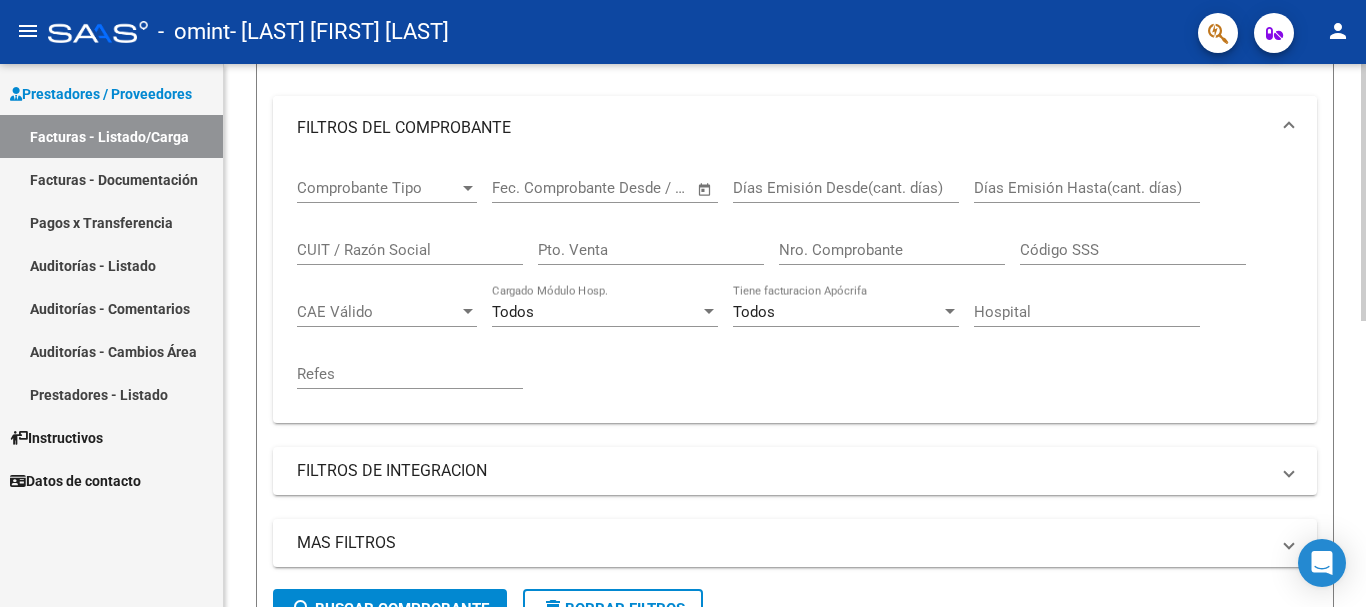 scroll, scrollTop: 243, scrollLeft: 0, axis: vertical 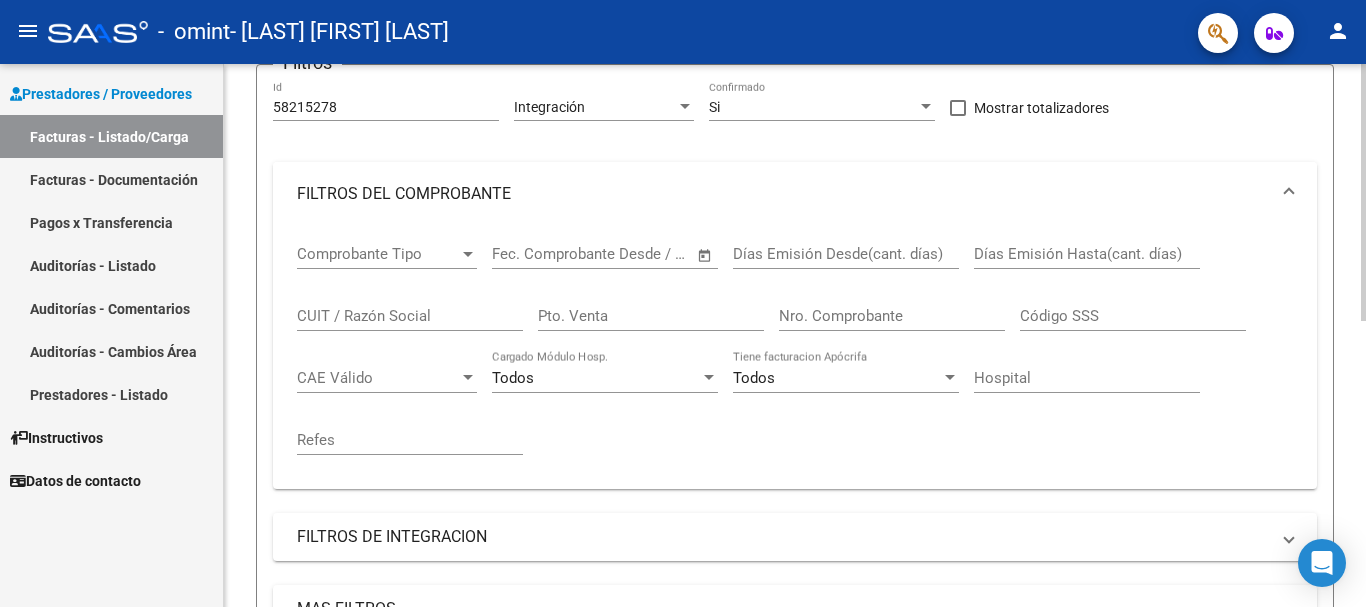 click 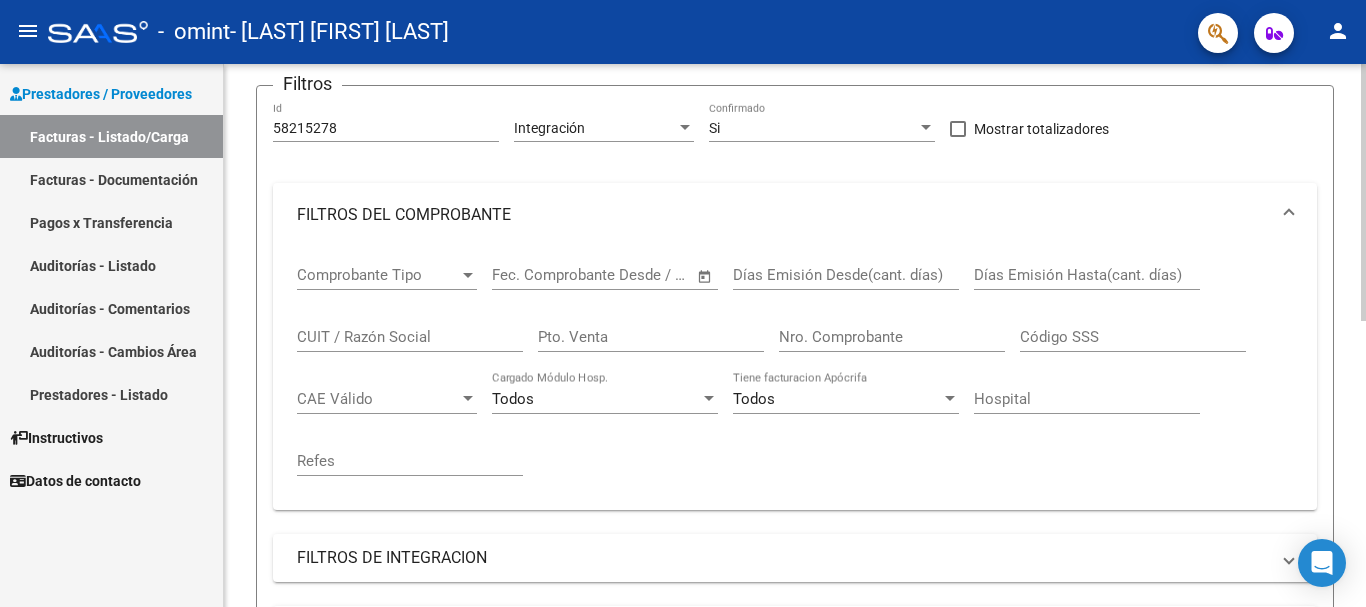 click on "Comprobante Tipo" at bounding box center [378, 275] 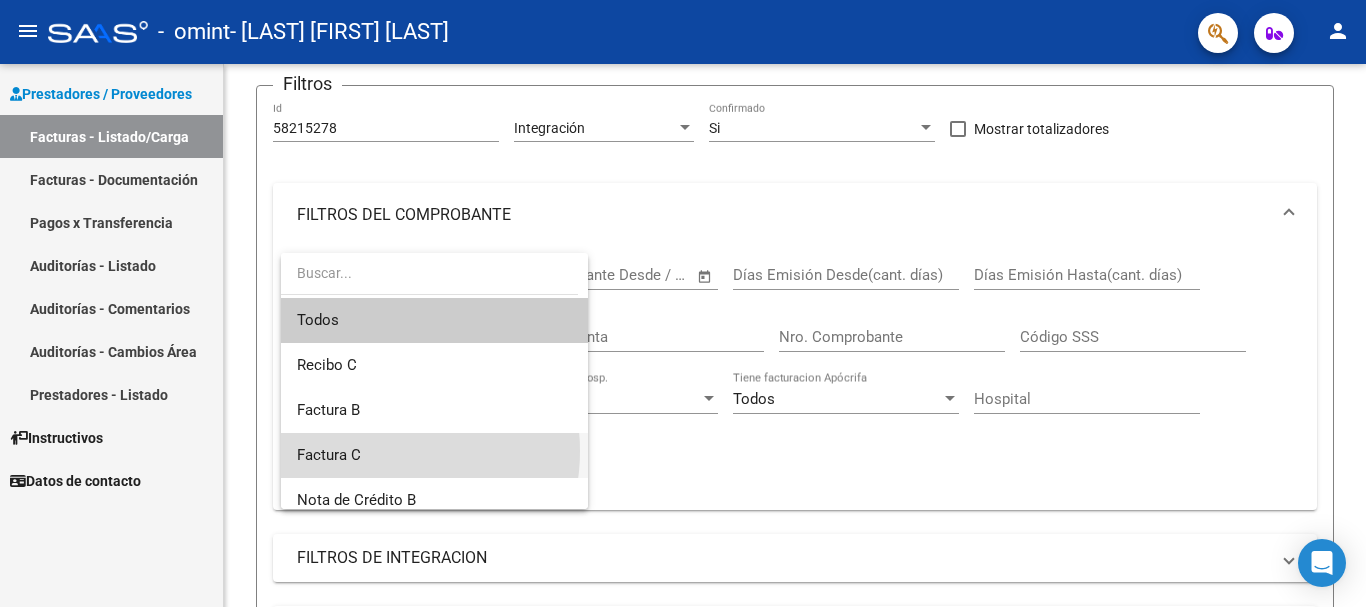 click on "Factura C" at bounding box center (434, 455) 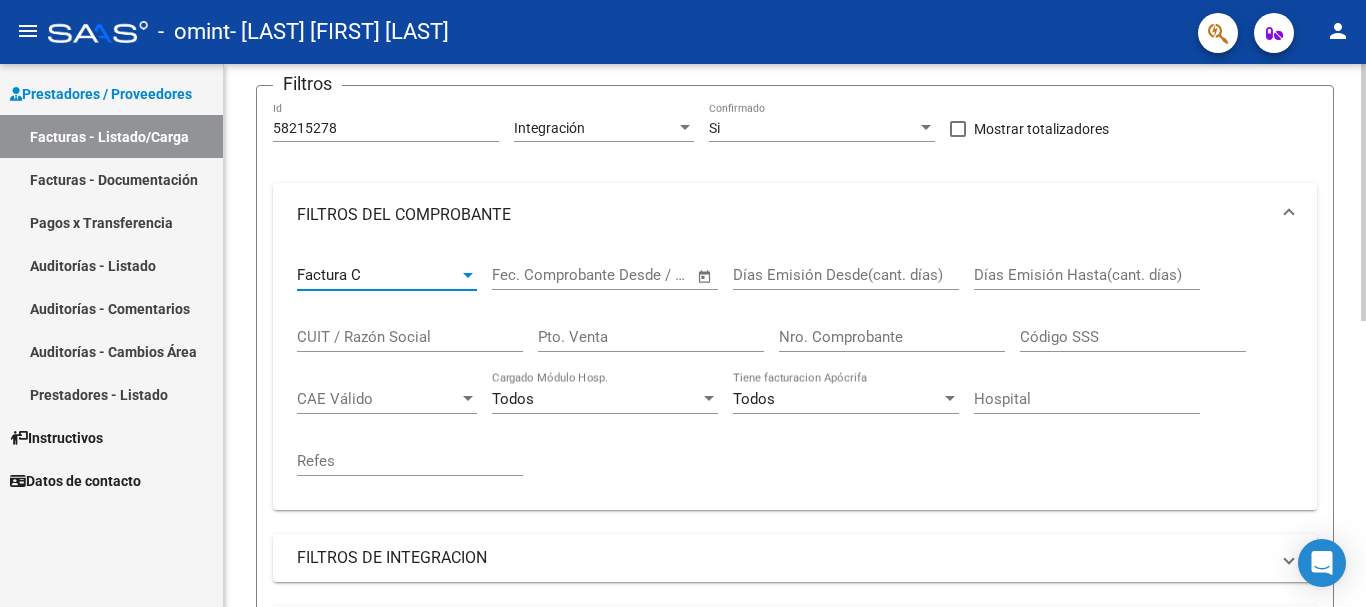 click on "Start date – End date Fec. Comprobante Desde / Hasta" 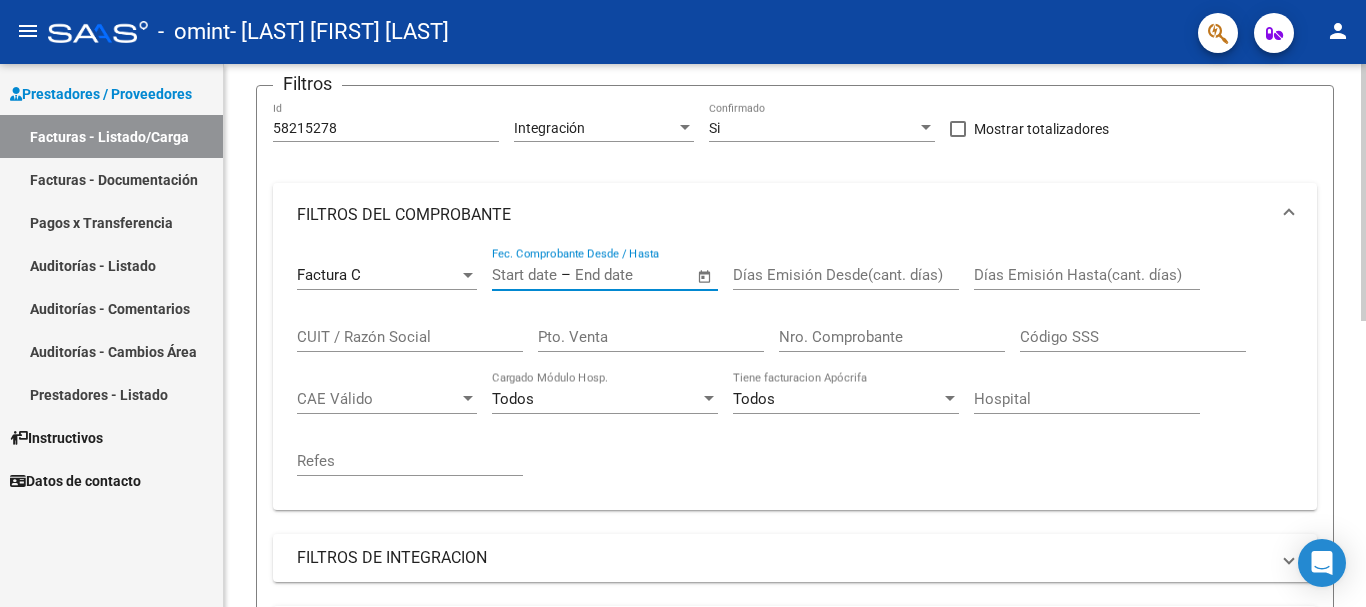click at bounding box center (623, 275) 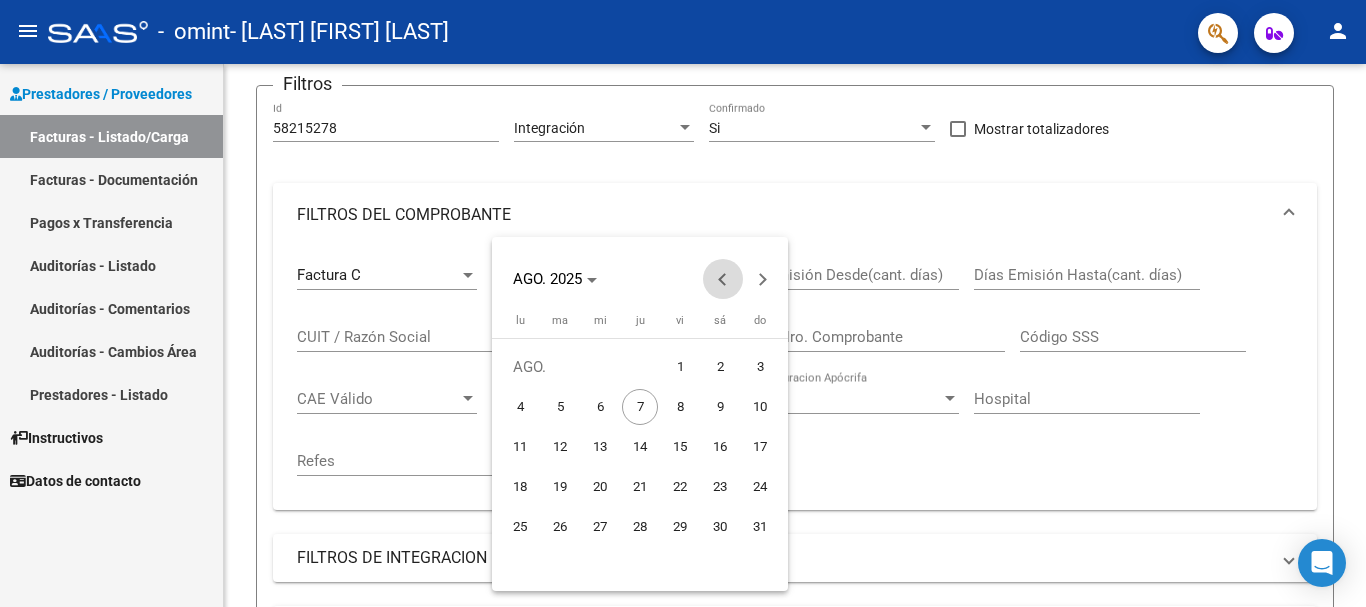 click at bounding box center (723, 279) 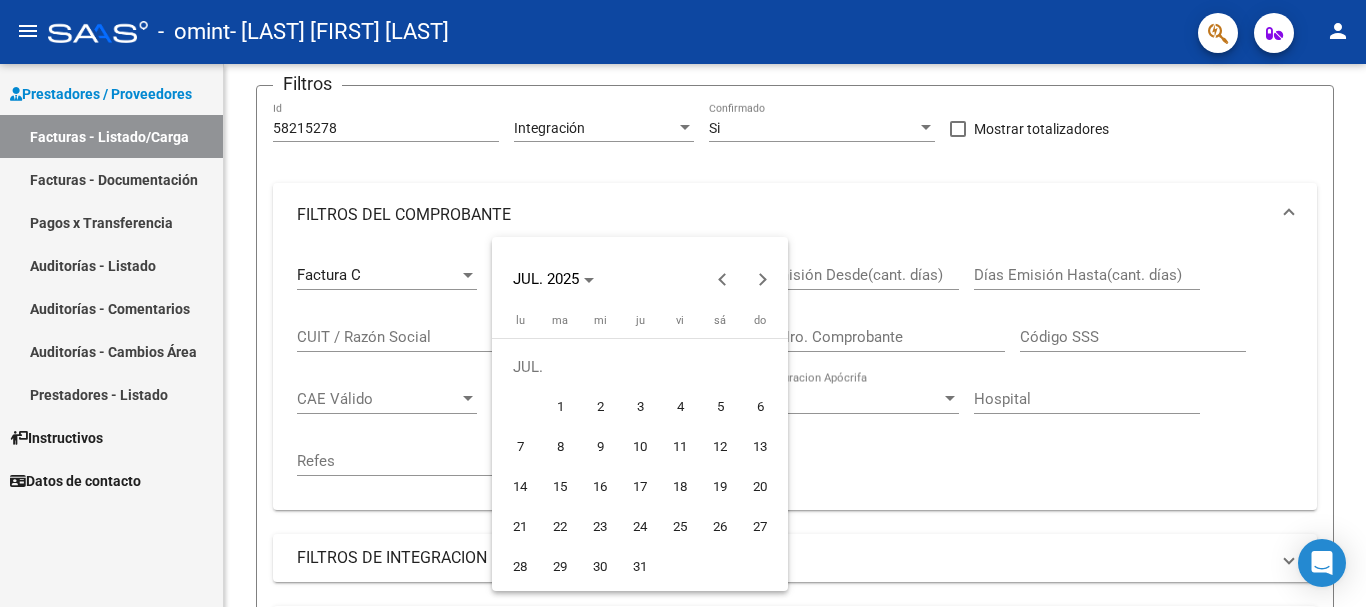 click on "1" at bounding box center (560, 407) 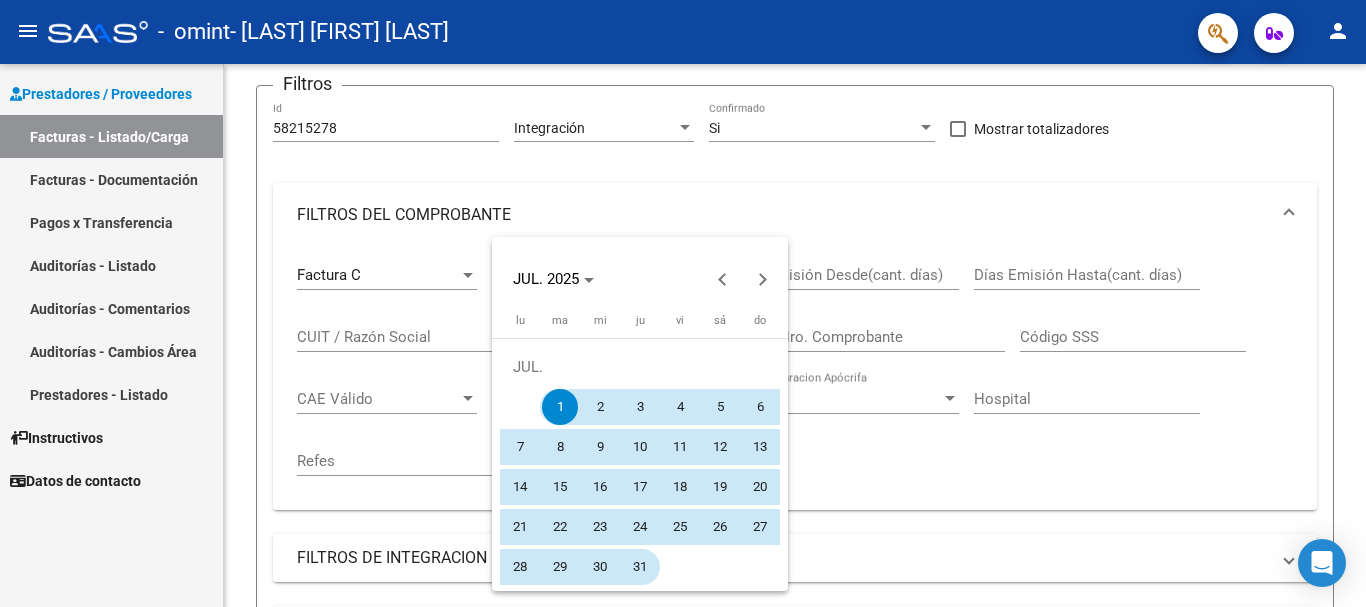 click on "31" at bounding box center (640, 567) 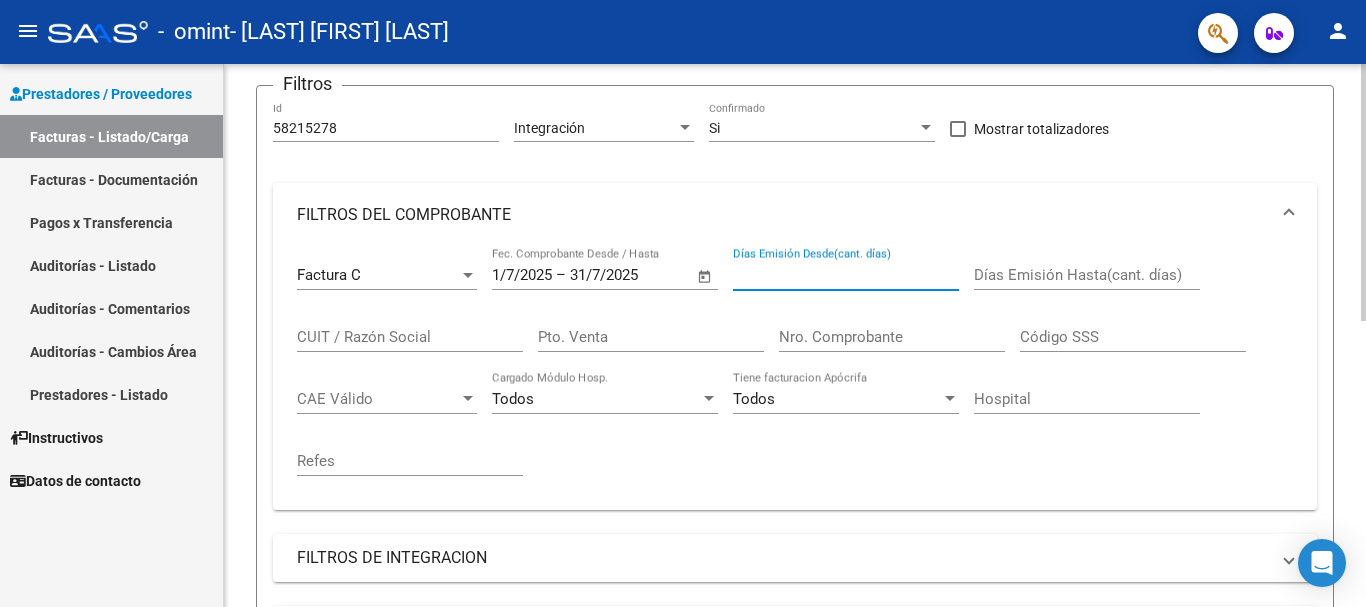 click on "Días Emisión Desde(cant. días)" at bounding box center (846, 275) 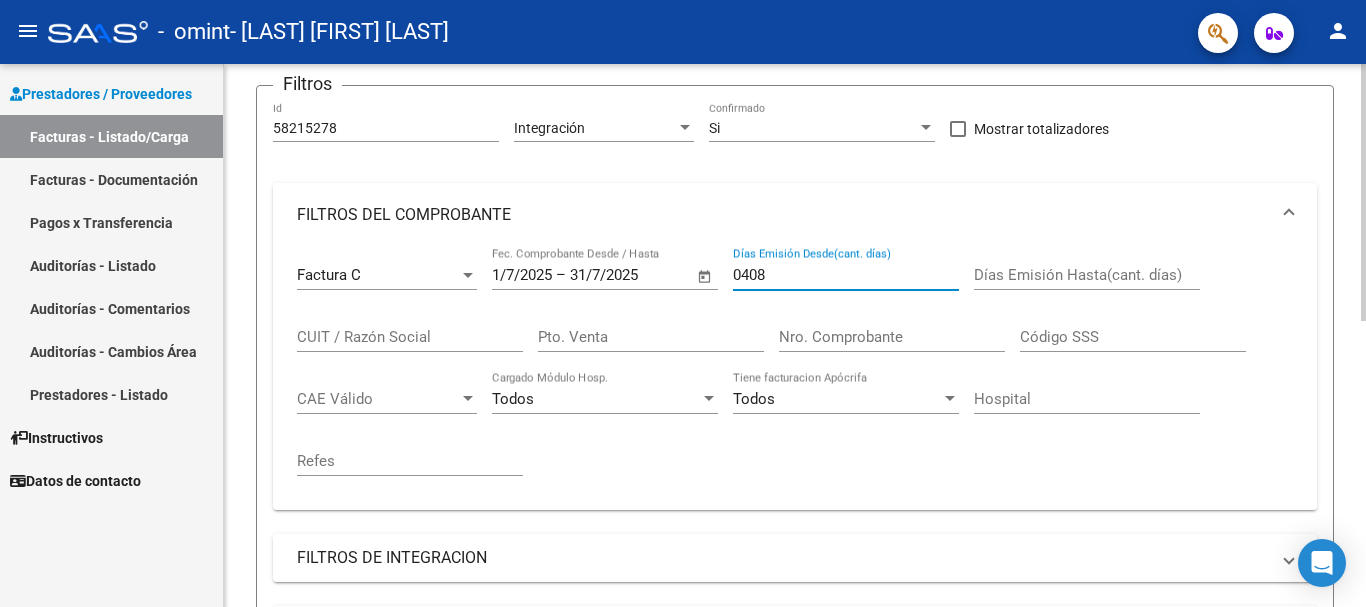 click on "0408" at bounding box center (846, 275) 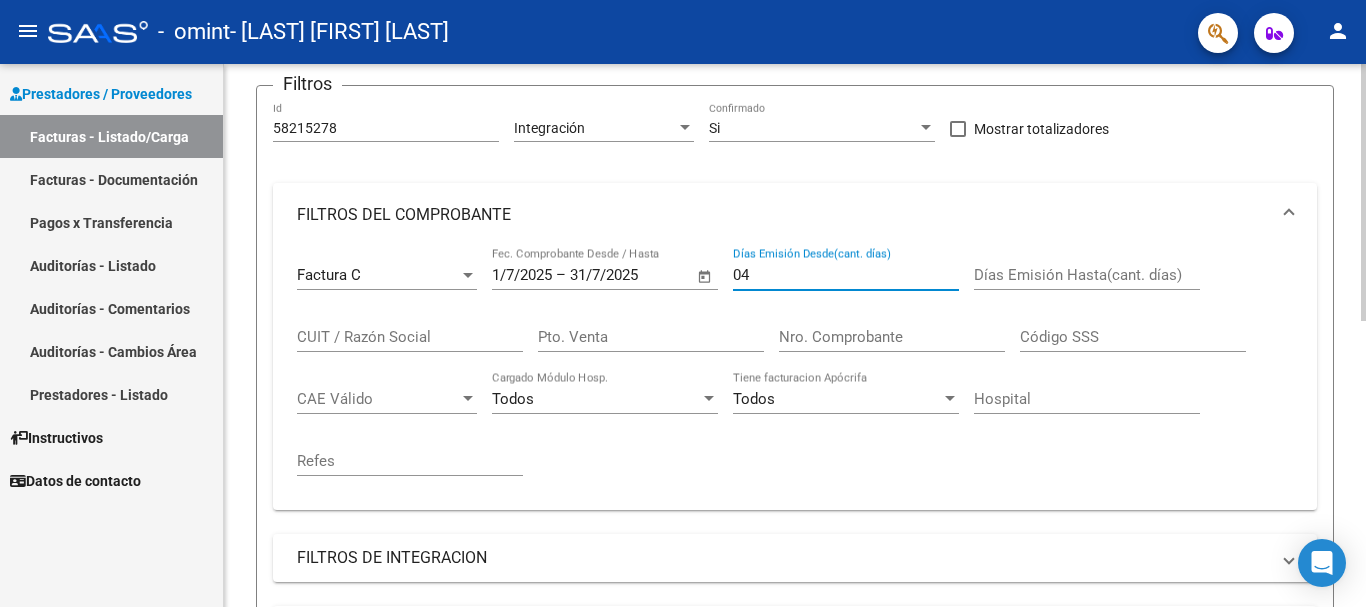 type on "0" 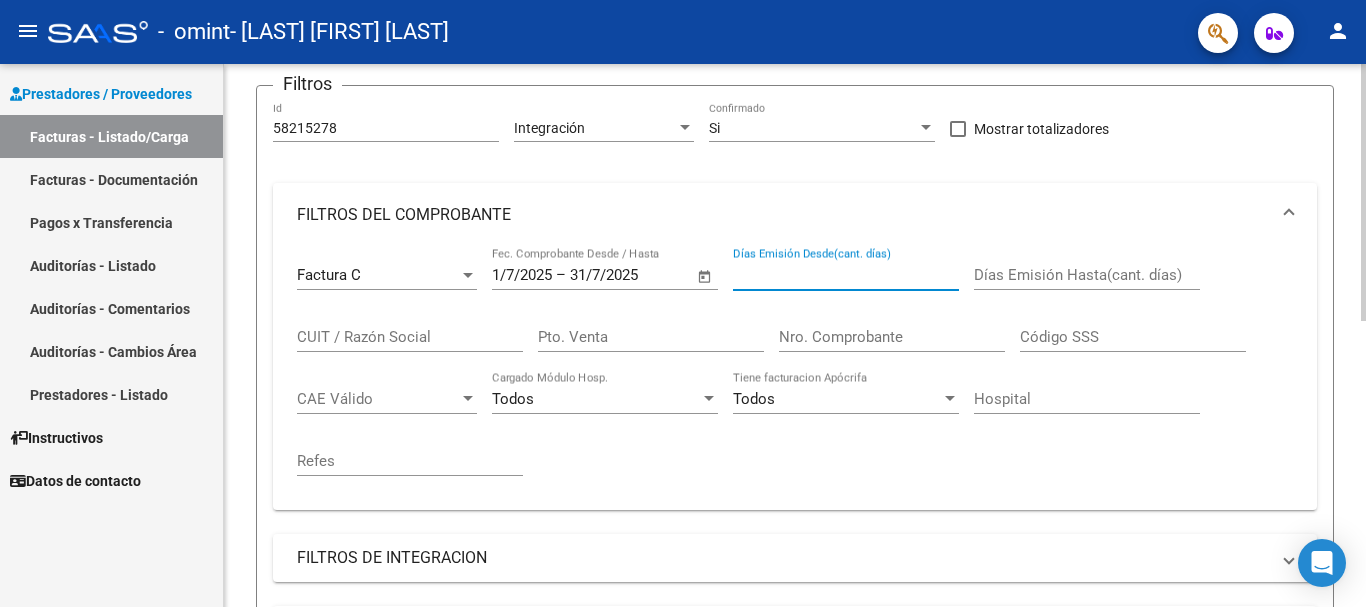 click on "Días Emisión Desde(cant. días)" at bounding box center [846, 275] 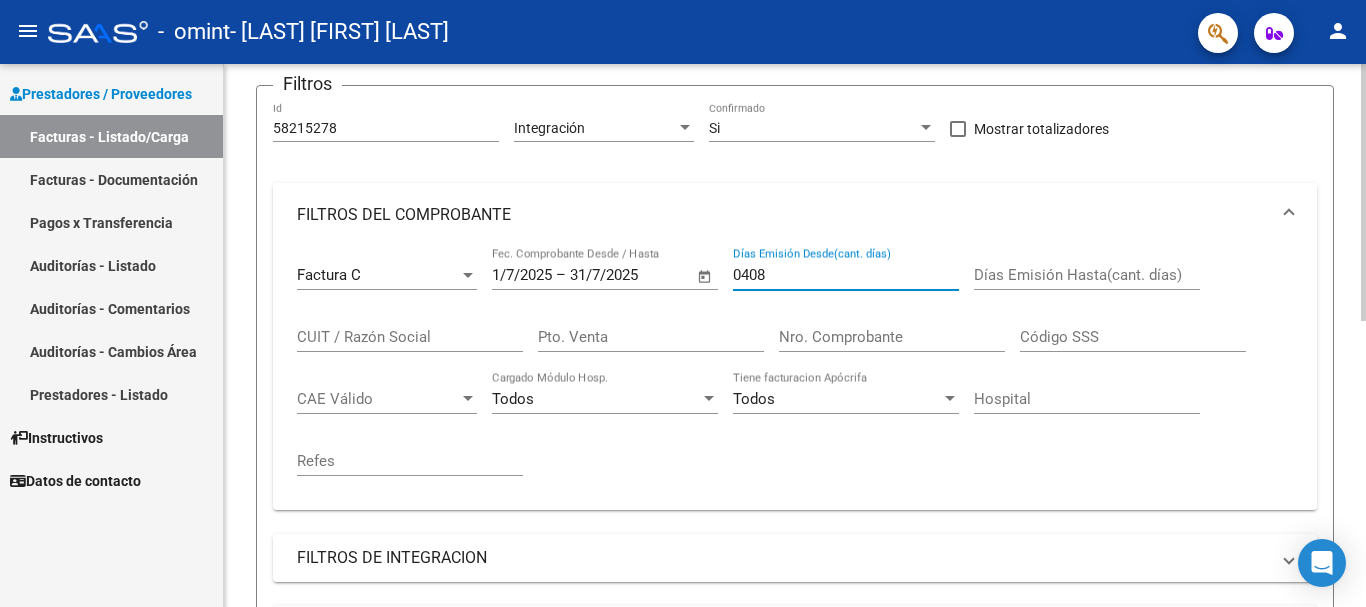 type on "0408" 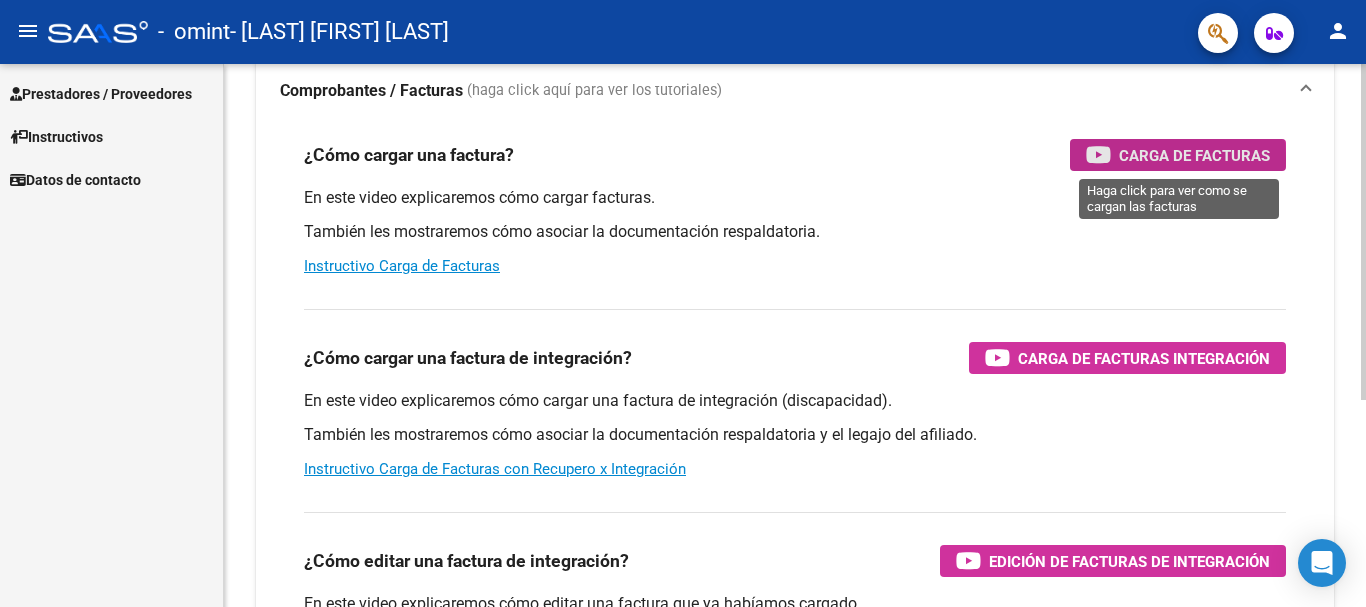 click on "Carga de Facturas" at bounding box center (1194, 155) 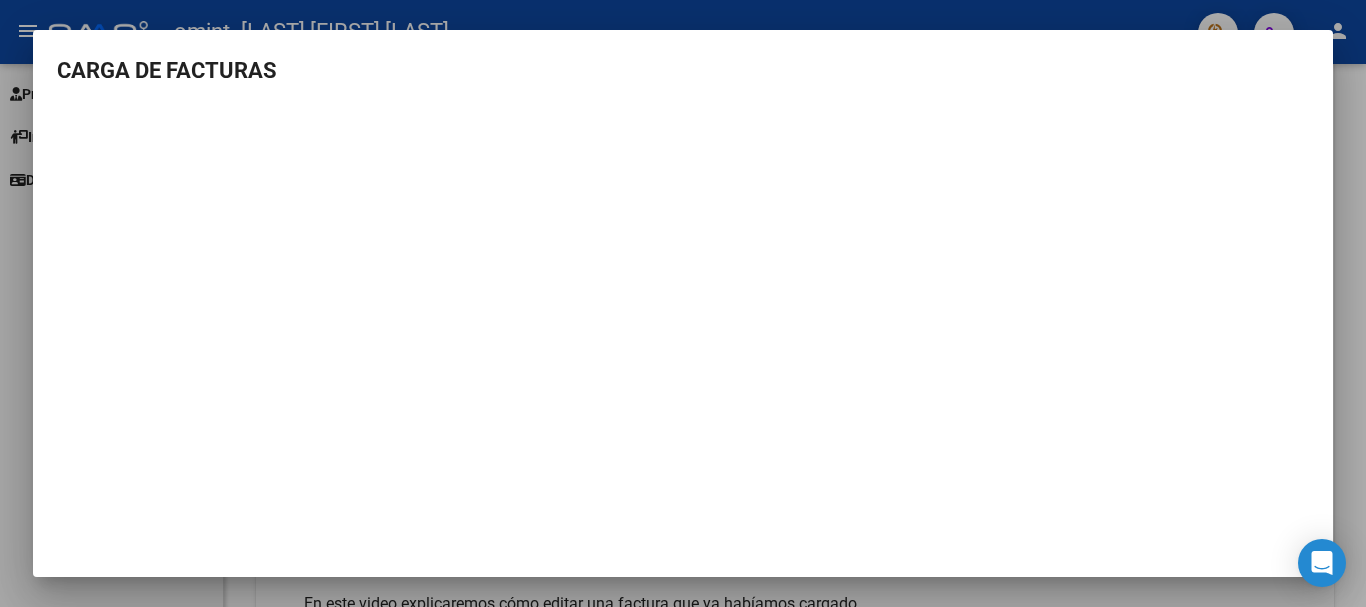 scroll, scrollTop: 1, scrollLeft: 0, axis: vertical 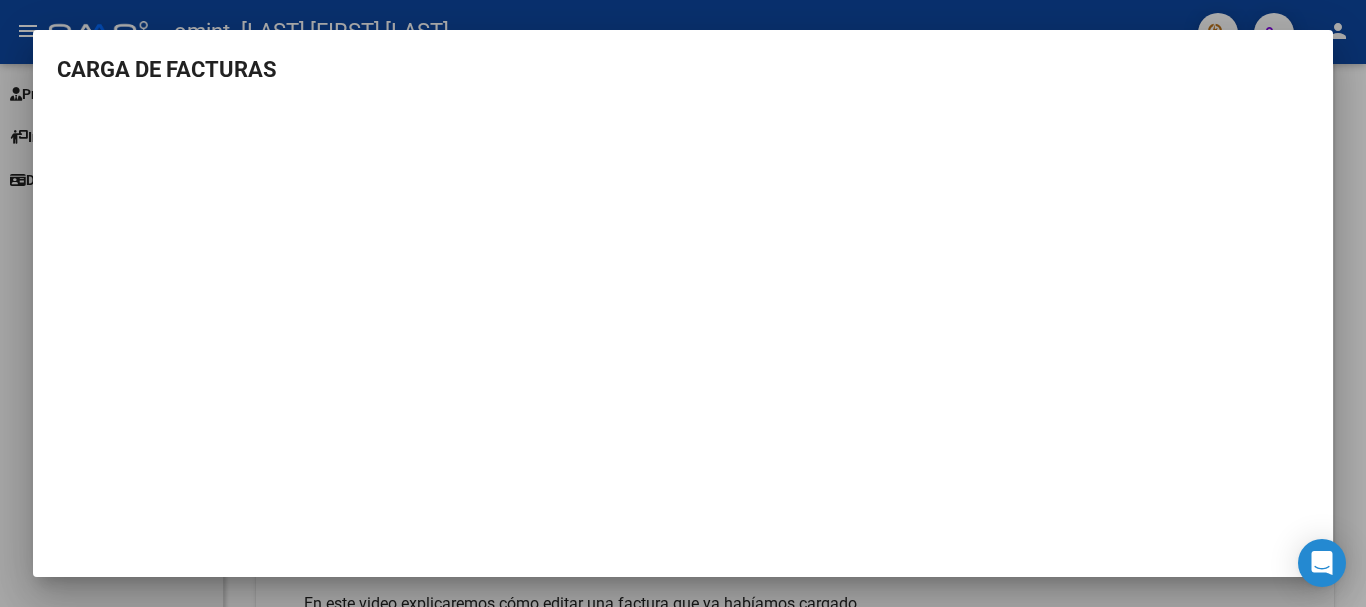 click at bounding box center [683, 303] 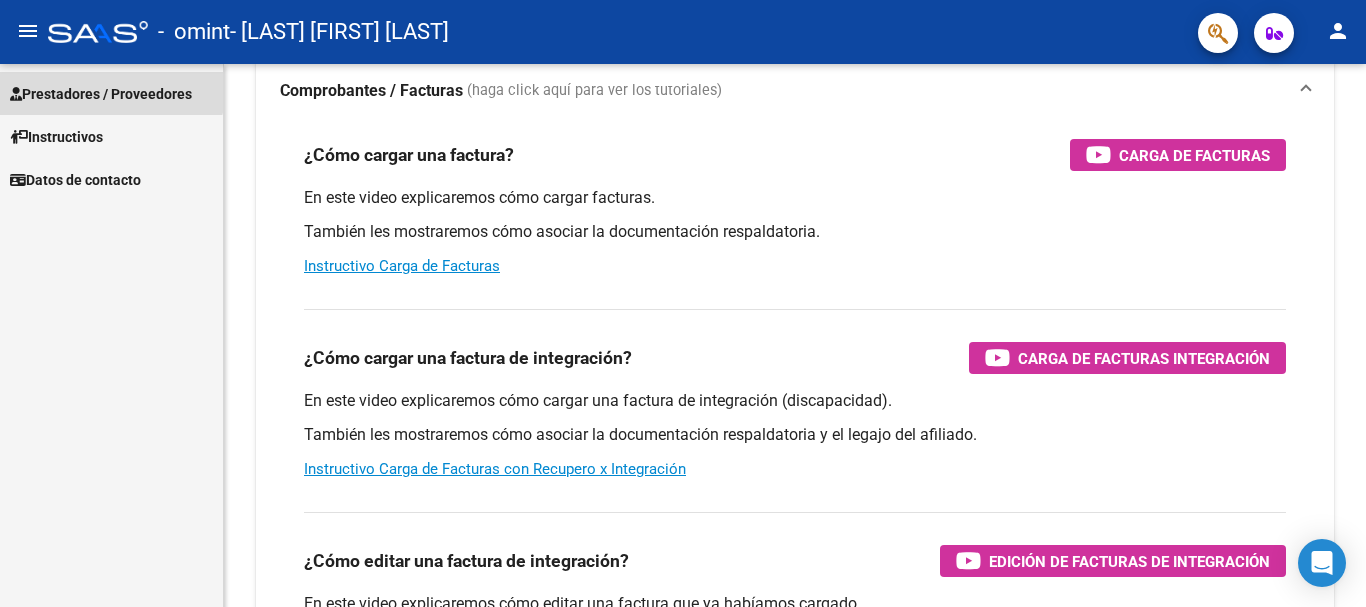 click on "Prestadores / Proveedores" at bounding box center (111, 93) 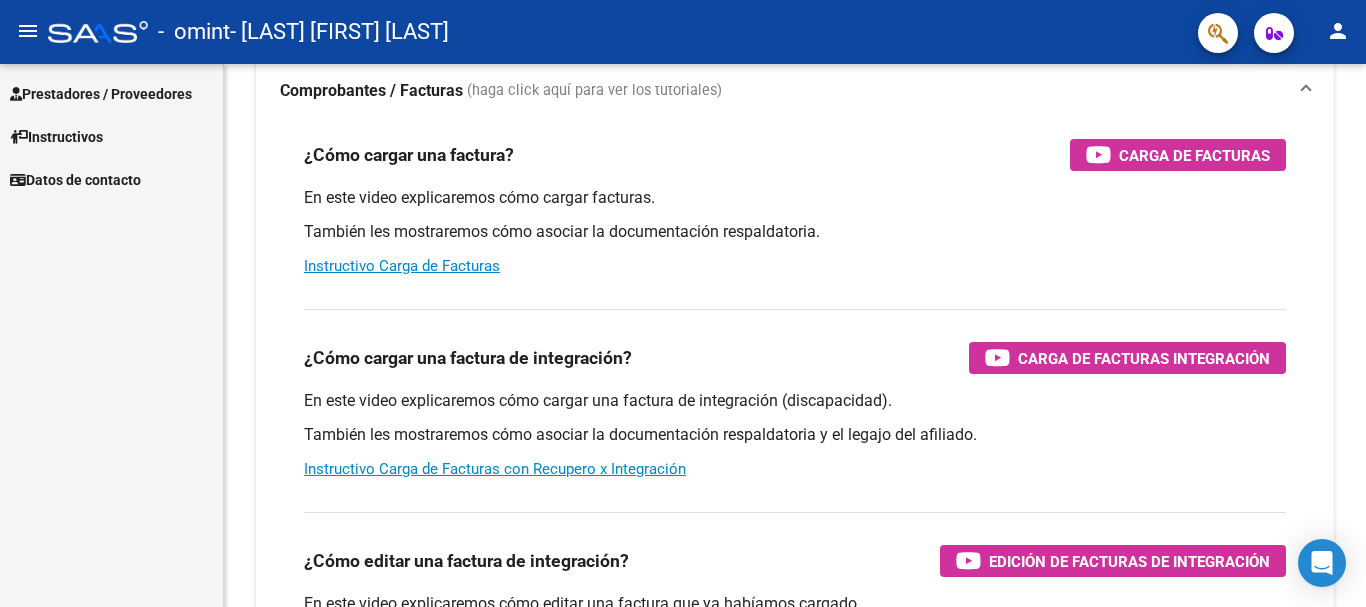 click on "Prestadores / Proveedores" at bounding box center [101, 94] 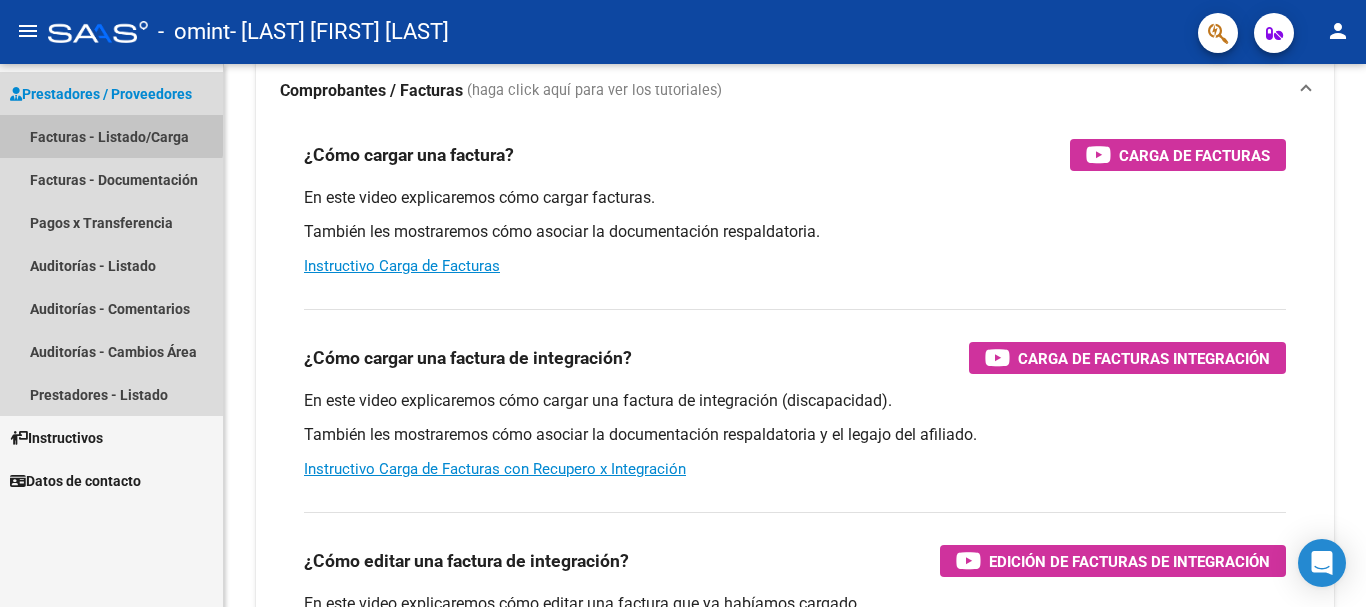 click on "Facturas - Listado/Carga" at bounding box center (111, 136) 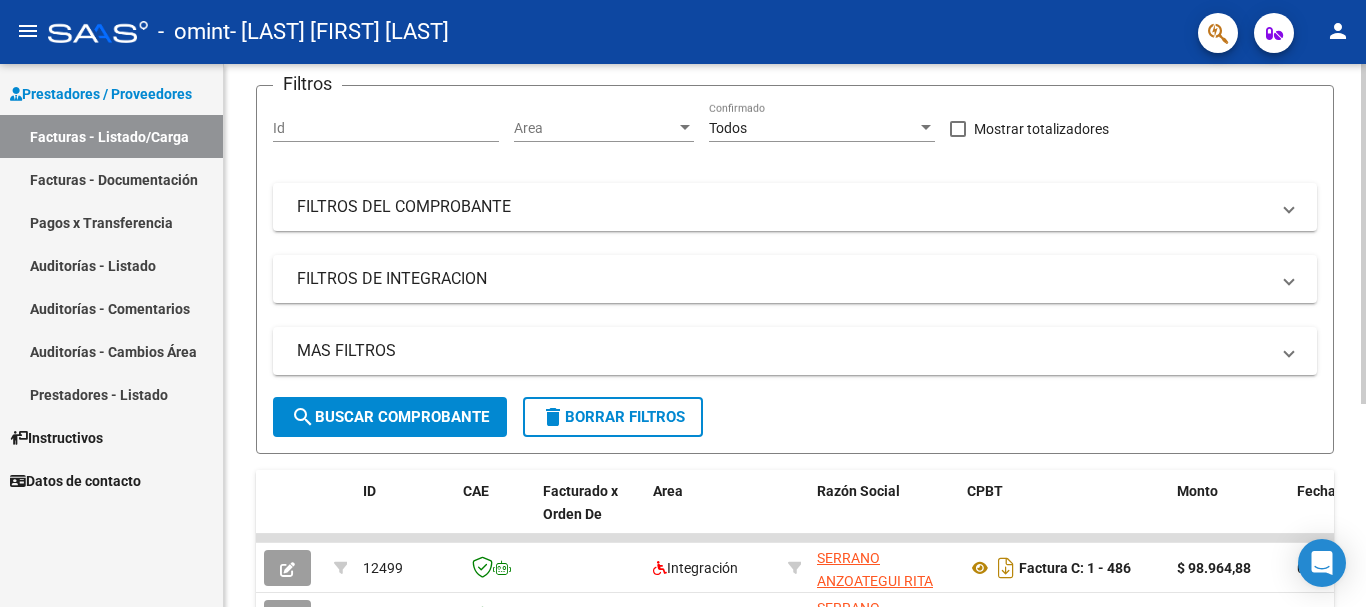 scroll, scrollTop: 0, scrollLeft: 0, axis: both 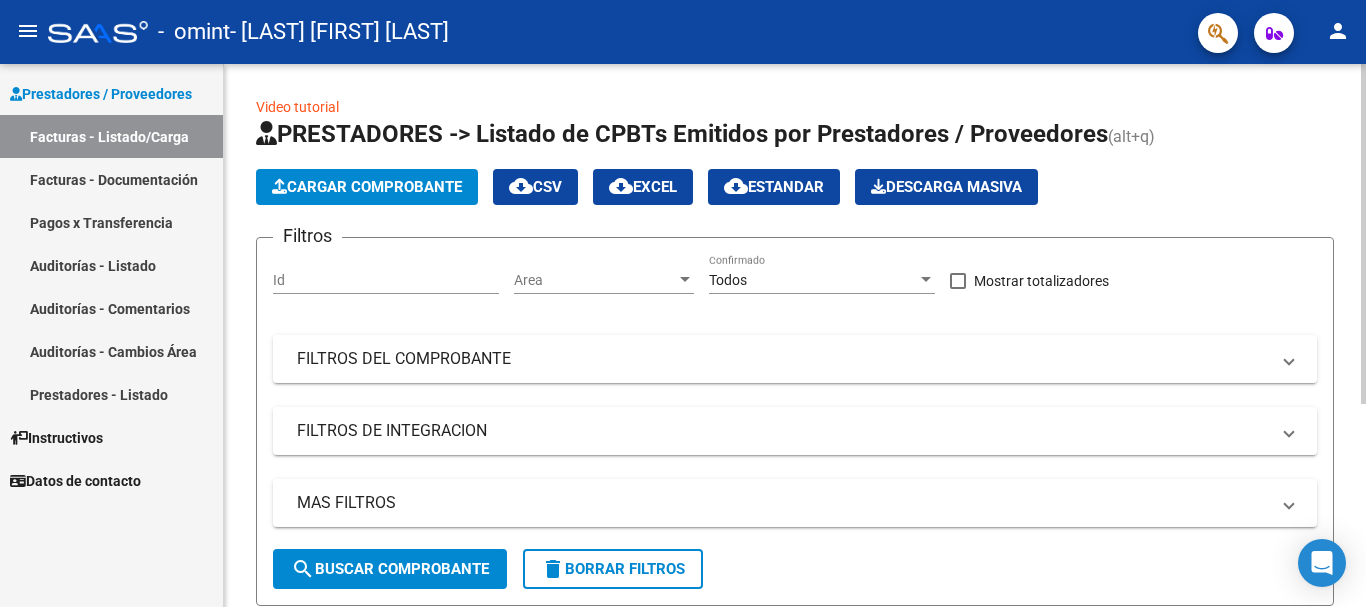click on "menu -   omint   - [LAST] [LAST] [FIRST] person    Prestadores / Proveedores Facturas - Listado/Carga Facturas - Documentación Pagos x Transferencia Auditorías - Listado Auditorías - Comentarios Auditorías - Cambios Área Prestadores - Listado    Instructivos    Datos de contacto  Video tutorial   PRESTADORES -> Listado de CPBTs Emitidos por Prestadores / Proveedores (alt+q)   Cargar Comprobante
cloud_download  CSV  cloud_download  EXCEL  cloud_download  Estandar   Descarga Masiva
Filtros Id Area Area Todos Confirmado   Mostrar totalizadores   FILTROS DEL COMPROBANTE  Comprobante Tipo Comprobante Tipo Start date – End date Fec. Comprobante Desde / Hasta Días Emisión Desde(cant. días) Días Emisión Hasta(cant. días) CUIT / Razón Social Pto. Venta Nro. Comprobante Código SSS CAE Válido CAE Válido Todos Cargado Módulo Hosp. Todos Tiene facturacion Apócrifa Hospital Refes  FILTROS DE INTEGRACION  Período De Prestación Todos Rendido x SSS (dr_envio) Tipo de Registro Op" at bounding box center (683, 303) 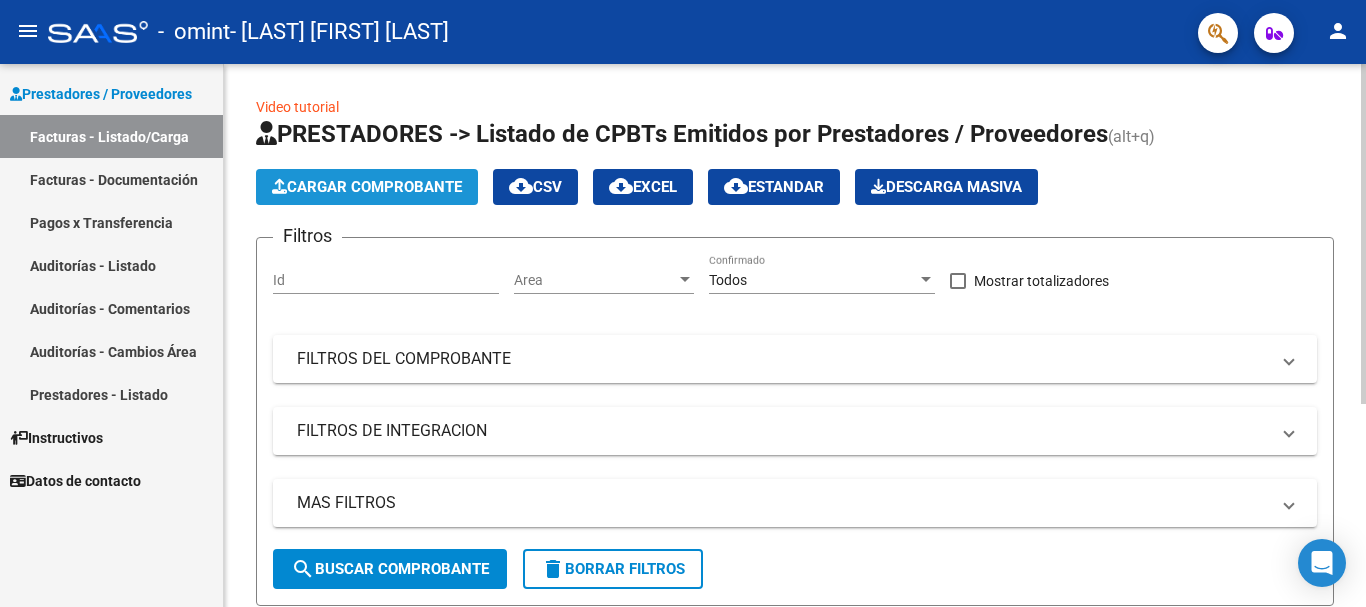 click on "Cargar Comprobante" 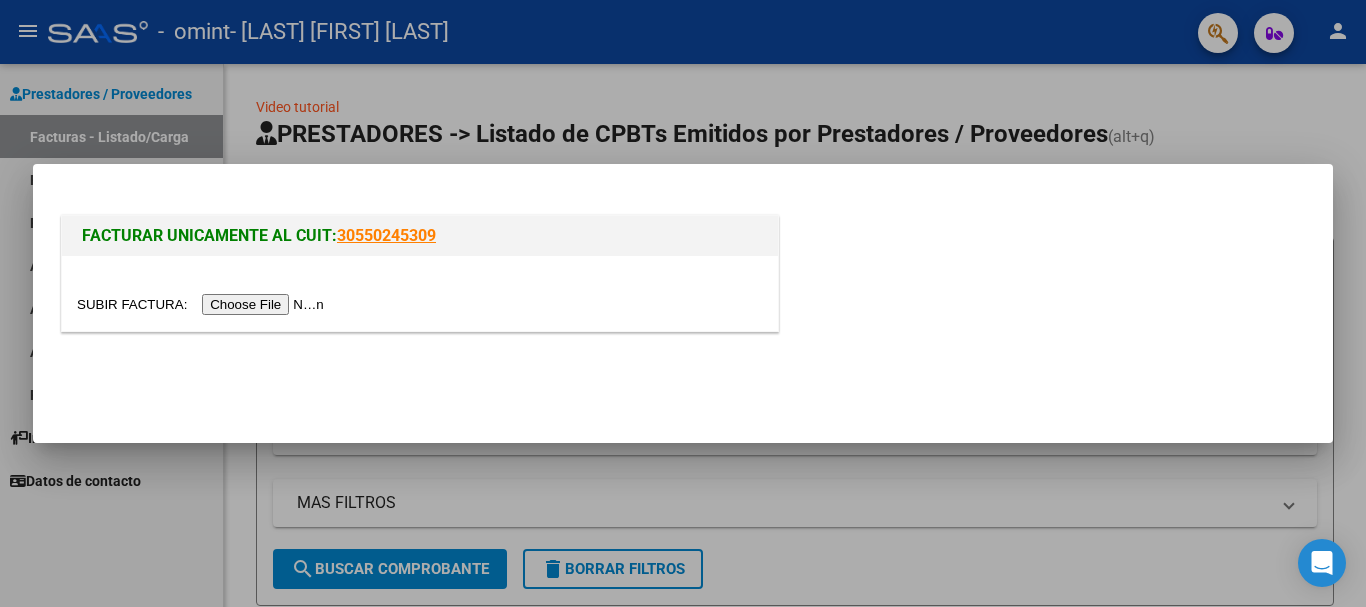 click at bounding box center [203, 304] 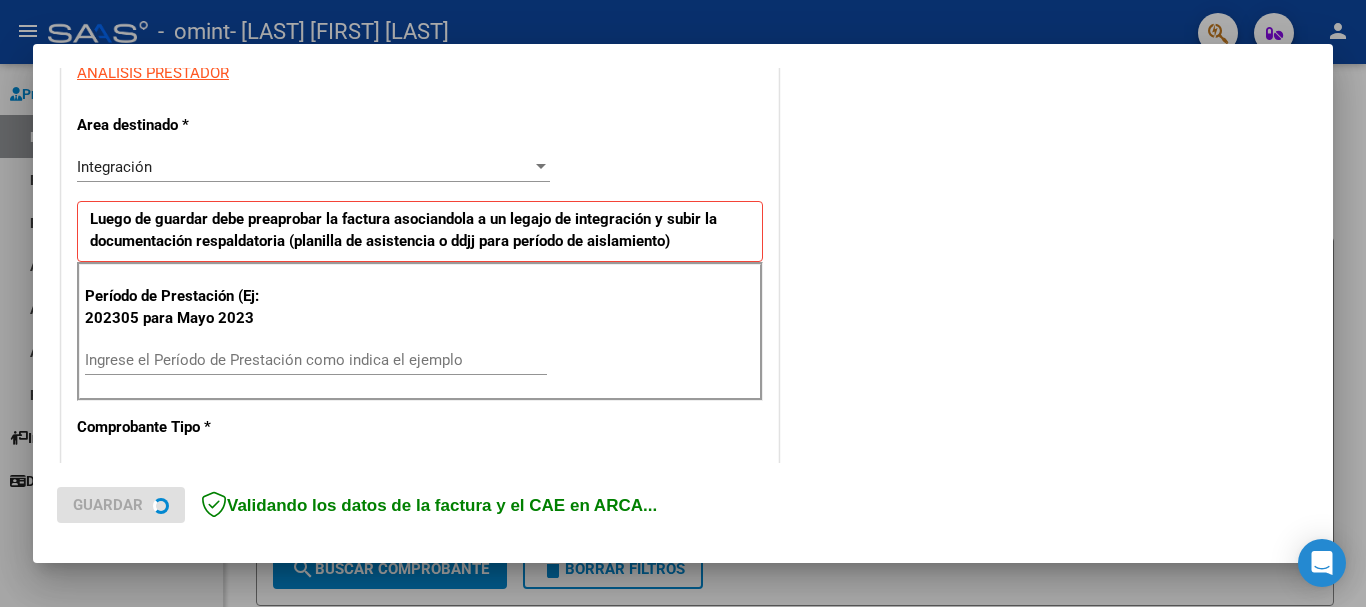 scroll, scrollTop: 393, scrollLeft: 0, axis: vertical 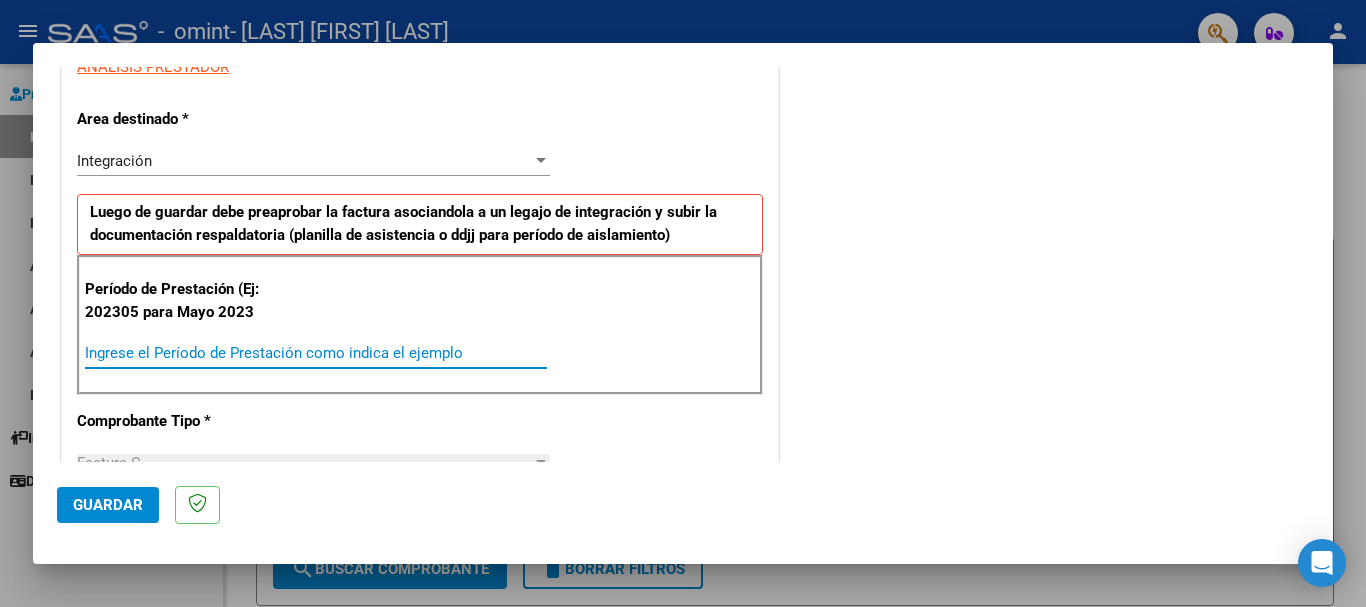 click on "Ingrese el Período de Prestación como indica el ejemplo" at bounding box center [316, 353] 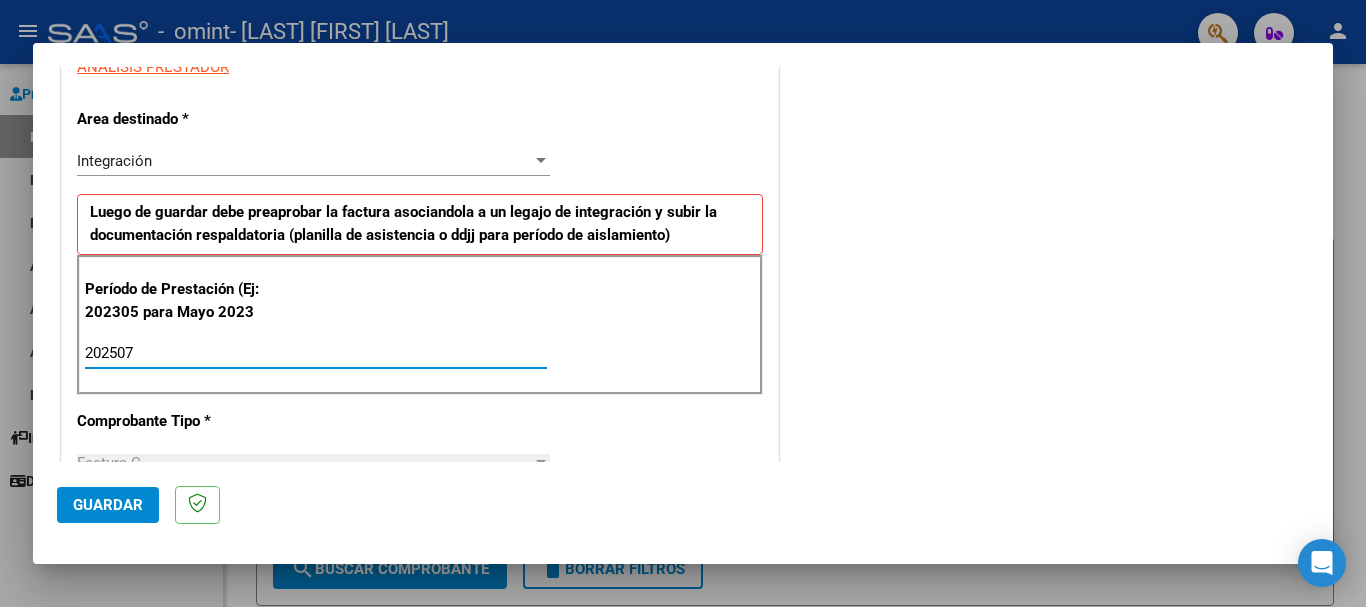type on "202507" 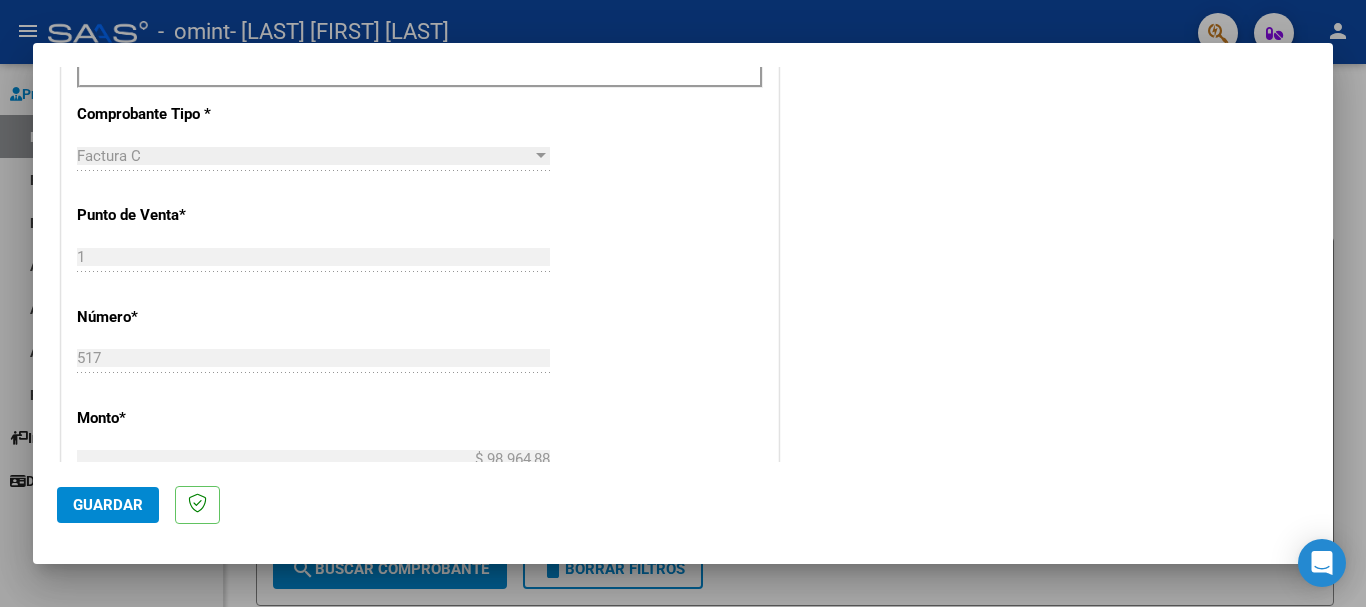 scroll, scrollTop: 714, scrollLeft: 0, axis: vertical 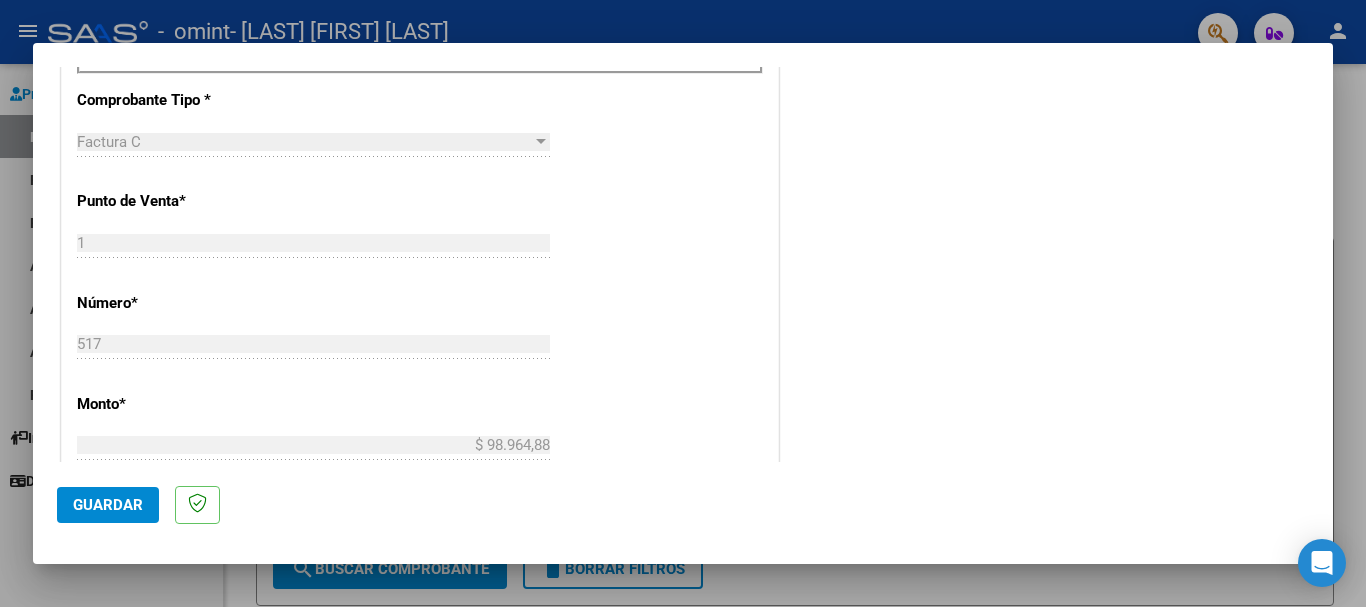 click on "Factura C" at bounding box center [304, 142] 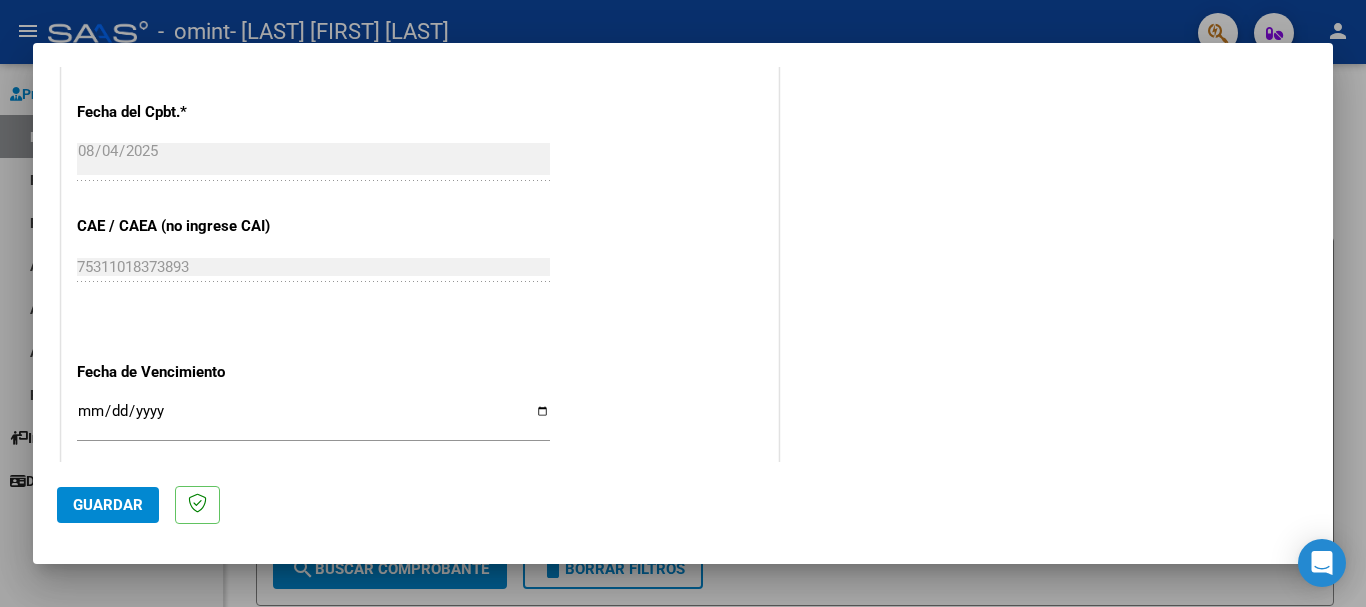 scroll, scrollTop: 1327, scrollLeft: 0, axis: vertical 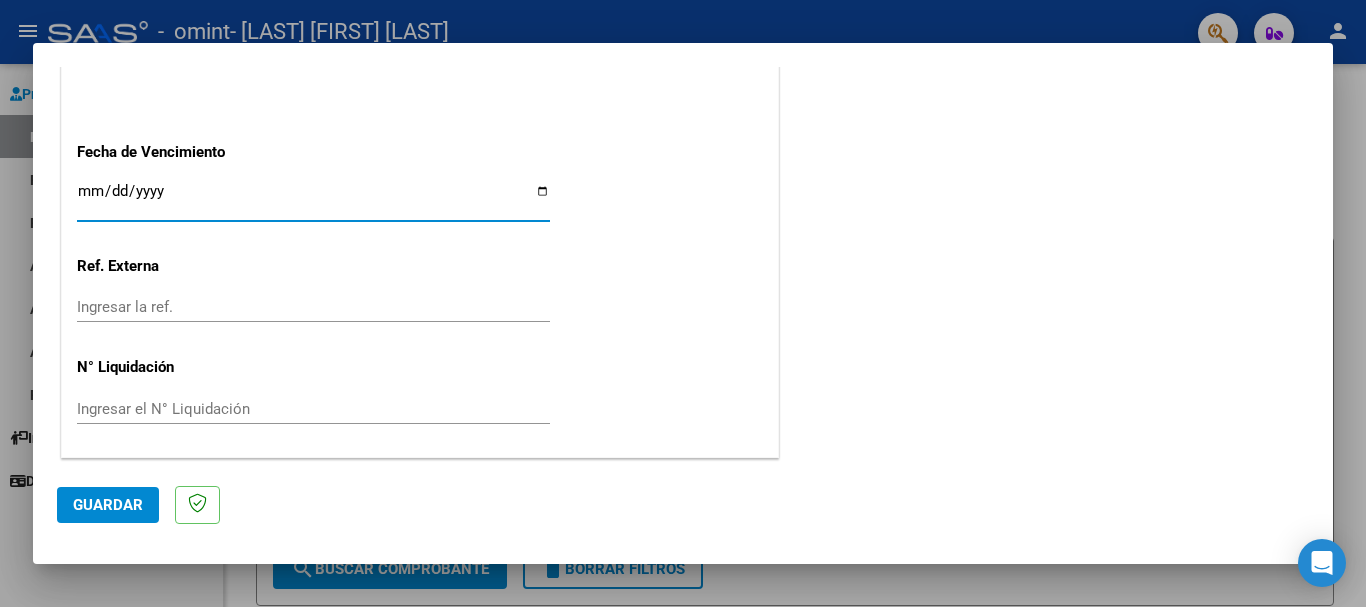 click on "Ingresar la fecha" at bounding box center (313, 199) 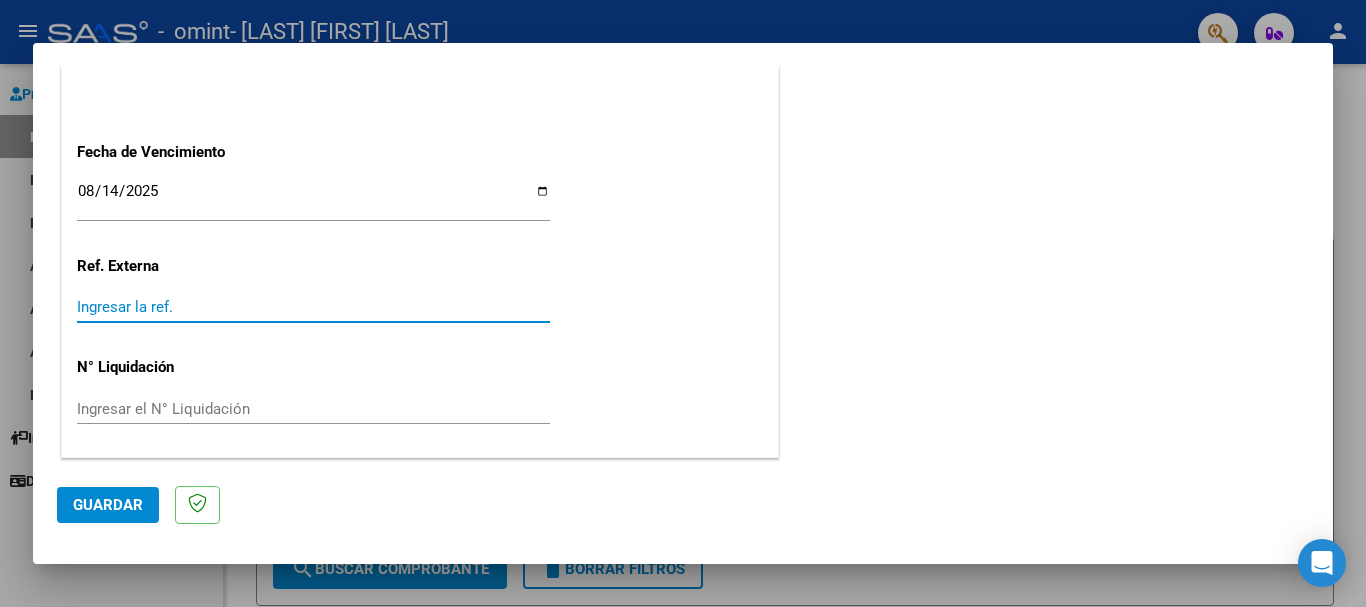 click on "Ingresar la ref." at bounding box center (313, 307) 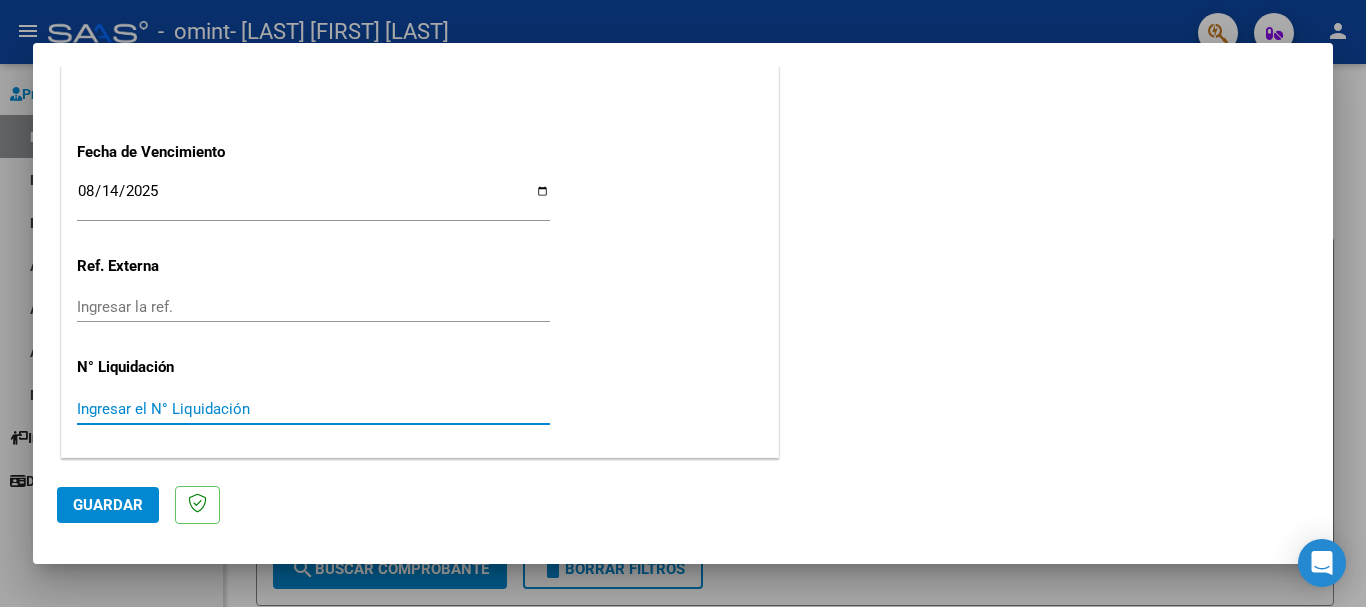 click on "Ingresar el N° Liquidación" at bounding box center (313, 409) 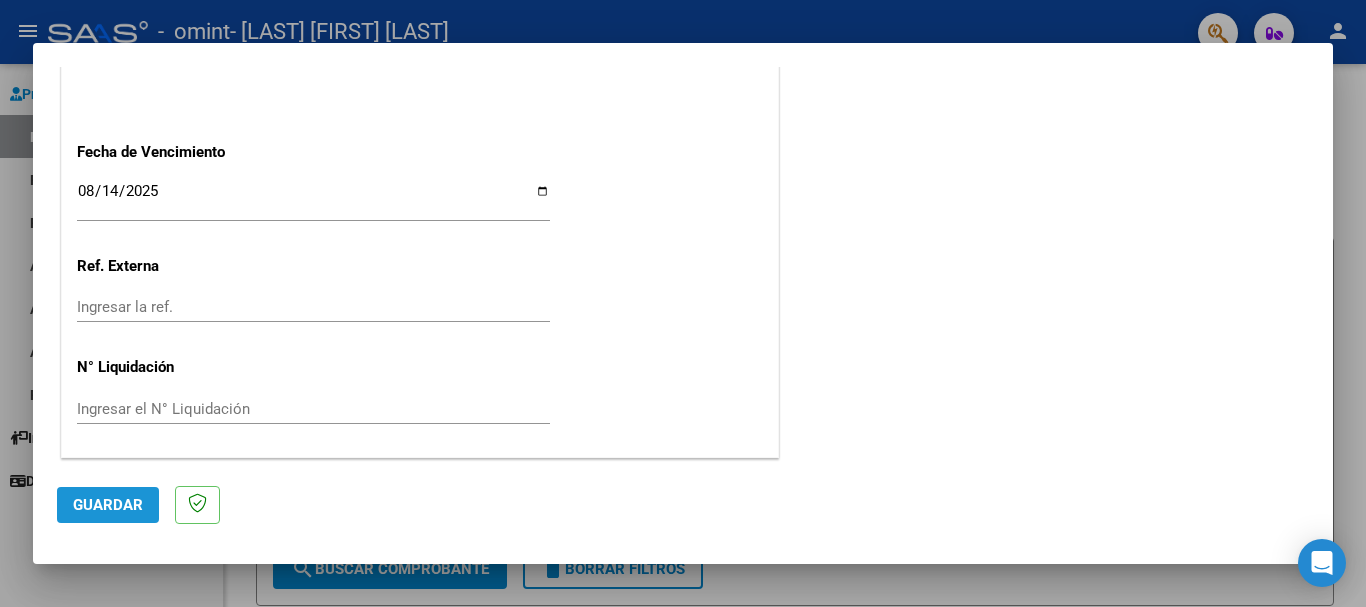 click on "Guardar" 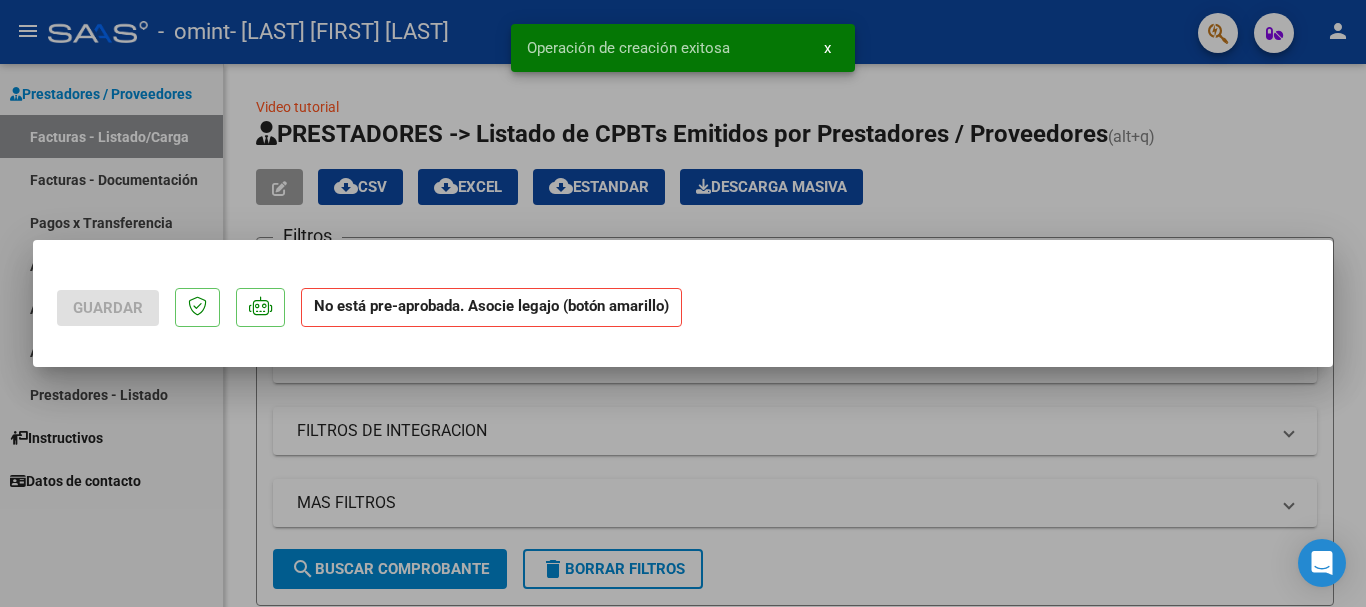 scroll, scrollTop: 0, scrollLeft: 0, axis: both 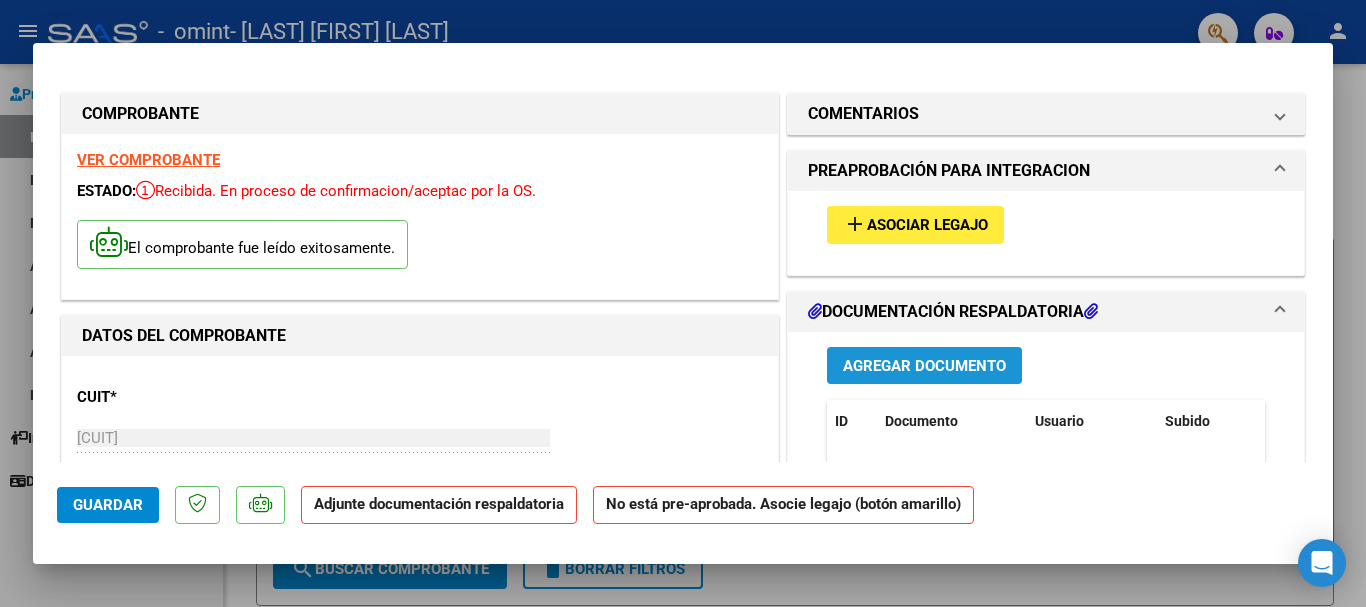 click on "Agregar Documento" at bounding box center [924, 366] 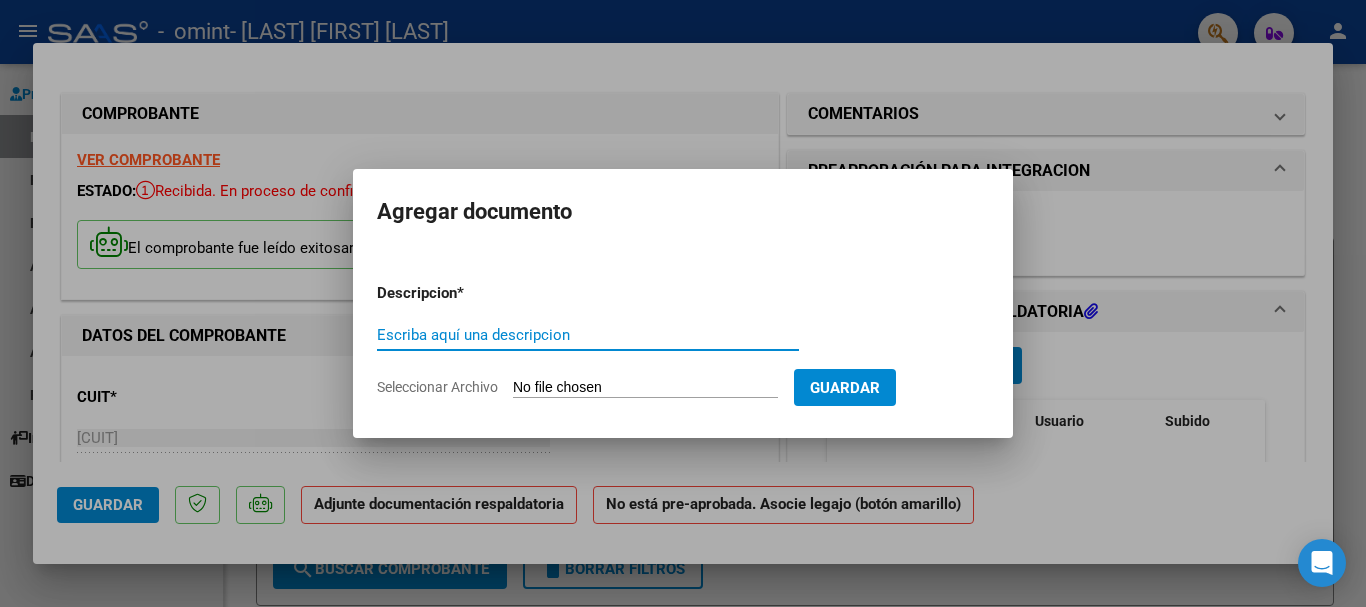 click on "Escriba aquí una descripcion" at bounding box center [588, 335] 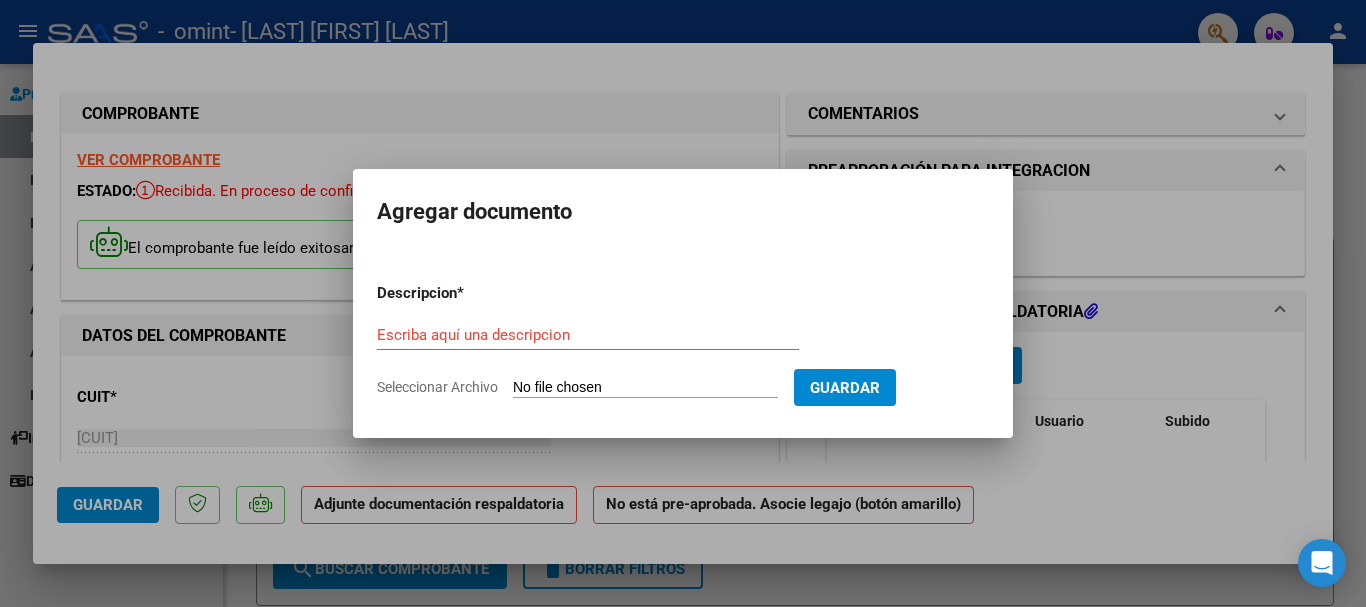 click on "Seleccionar Archivo" at bounding box center (645, 388) 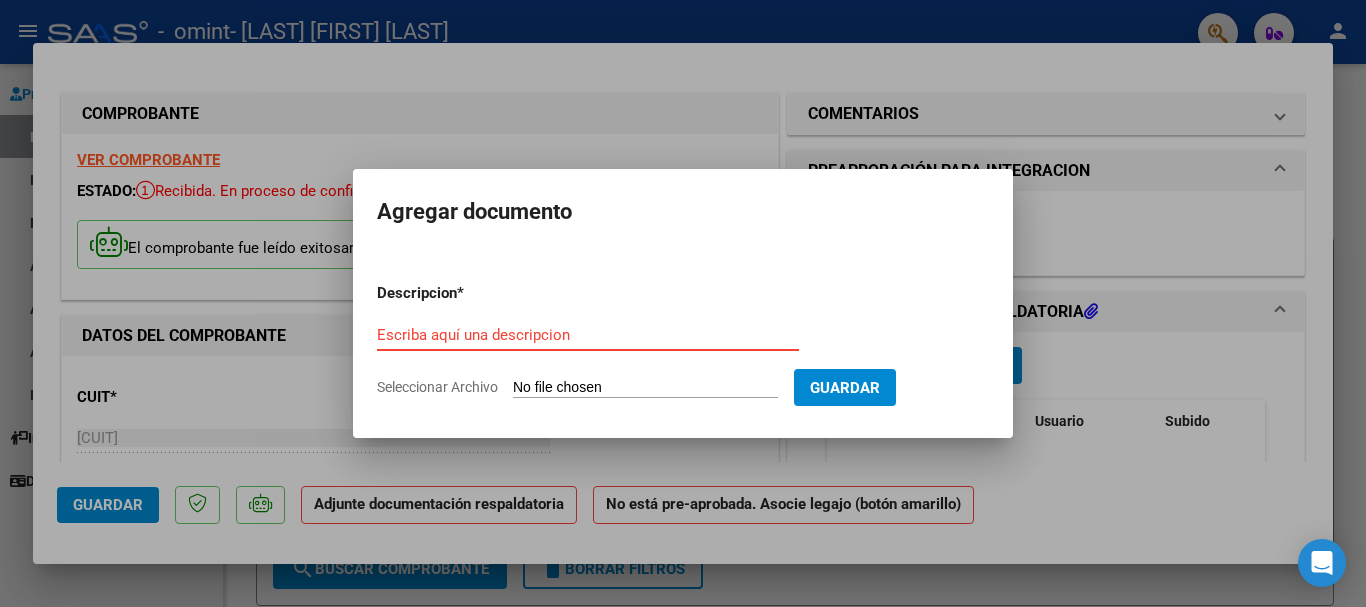 click on "Escriba aquí una descripcion" at bounding box center (588, 335) 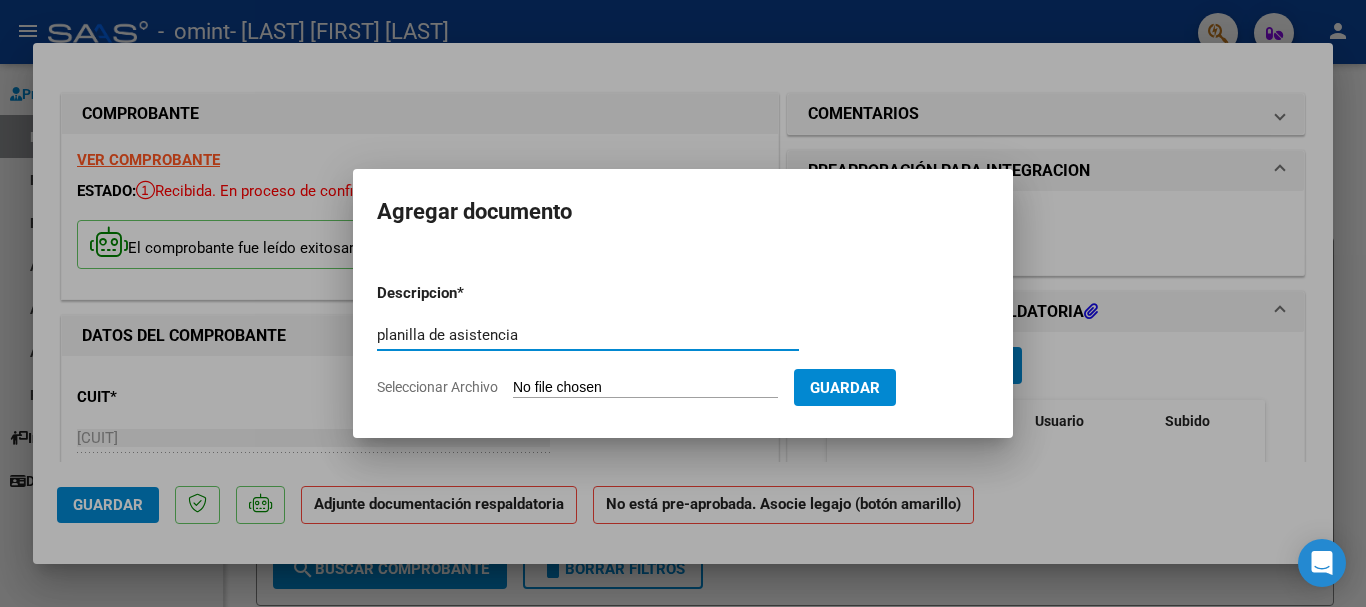 type on "planilla de asistencia" 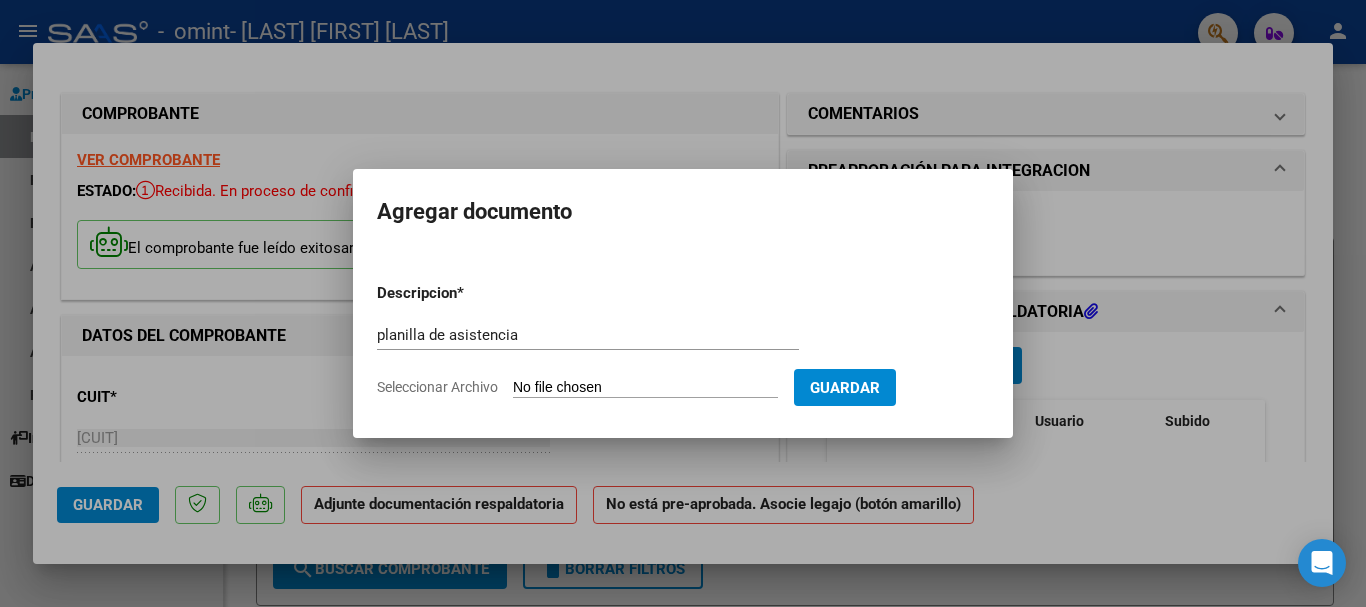 click on "Seleccionar Archivo" at bounding box center (645, 388) 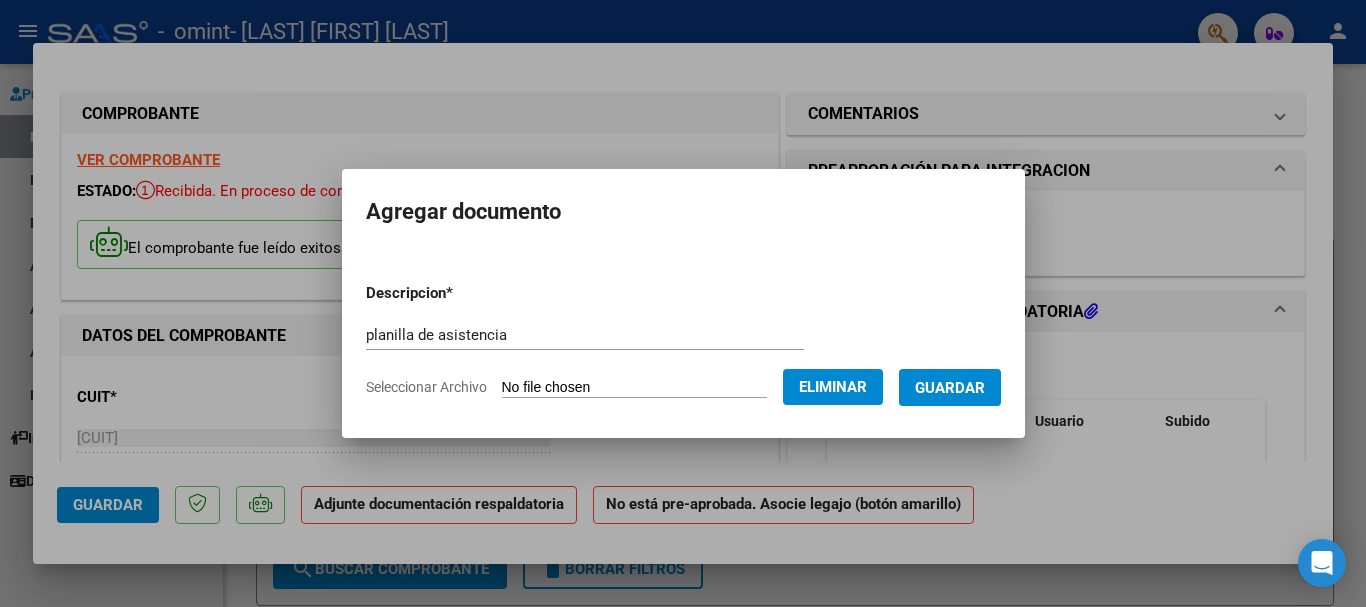 click on "Guardar" at bounding box center (950, 388) 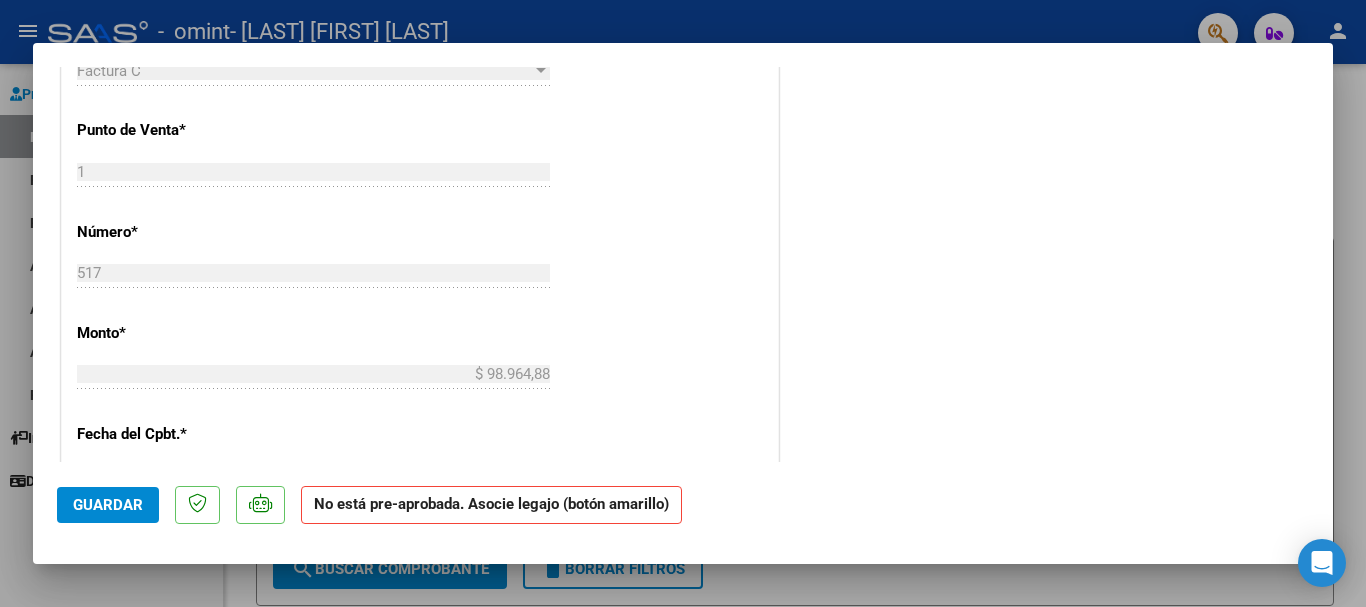 scroll, scrollTop: 437, scrollLeft: 0, axis: vertical 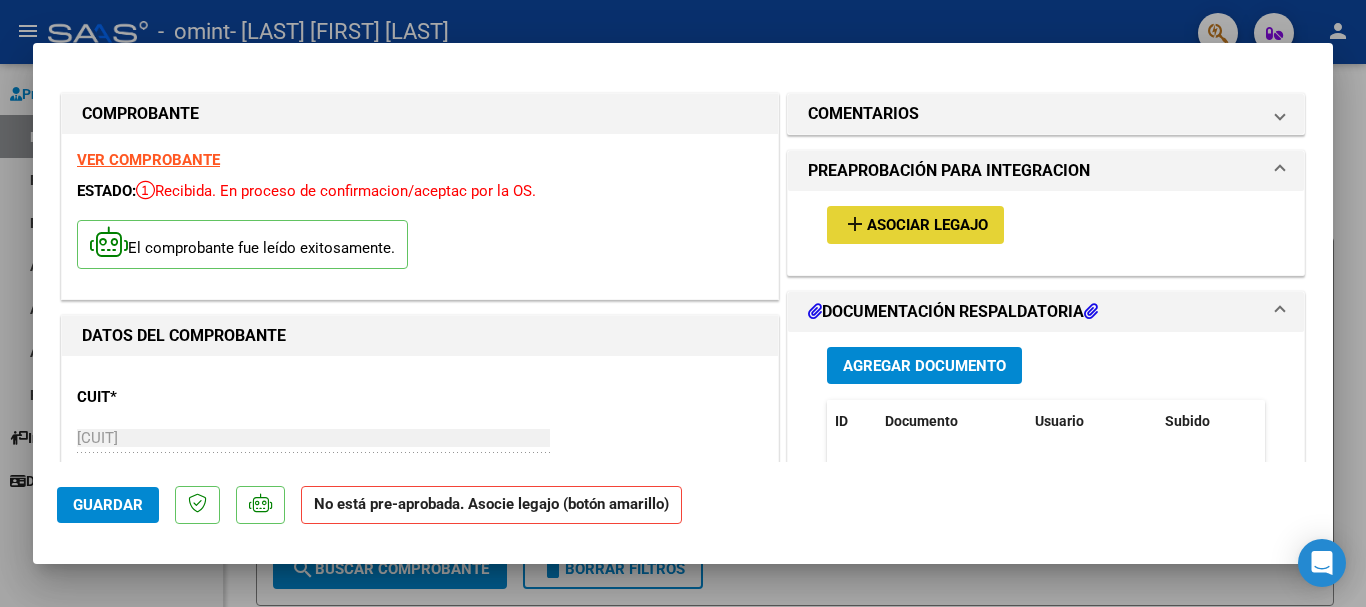 click on "Asociar Legajo" at bounding box center [927, 226] 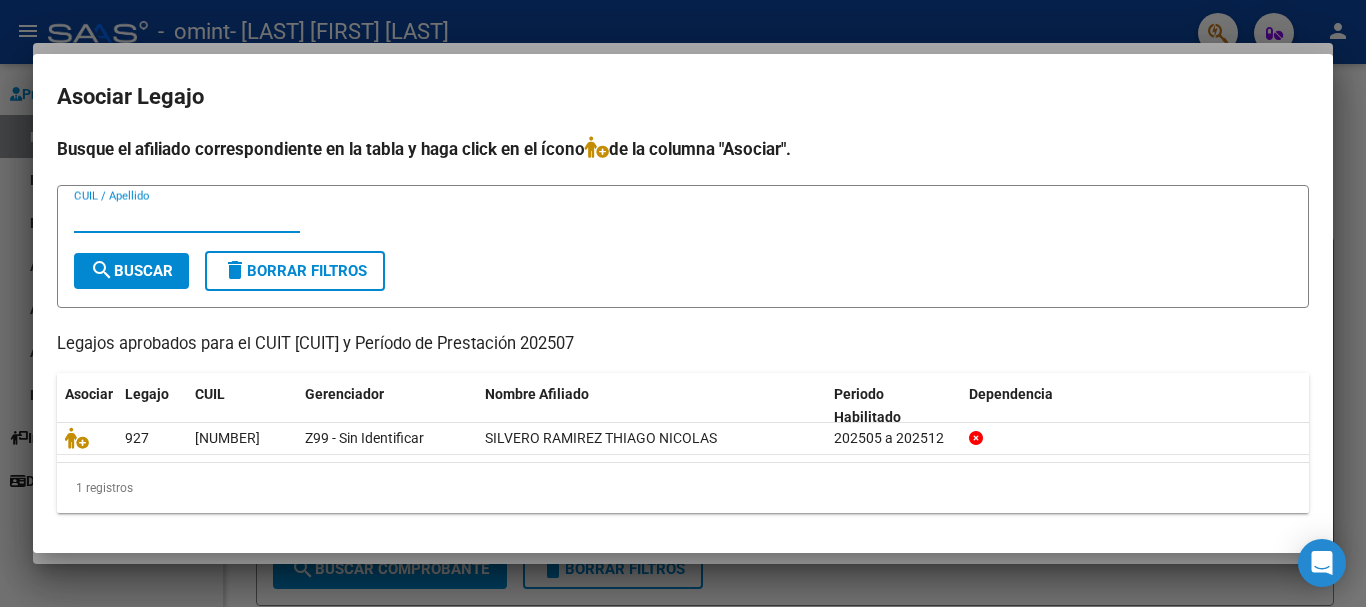 click on "CUIL / Apellido" at bounding box center (187, 217) 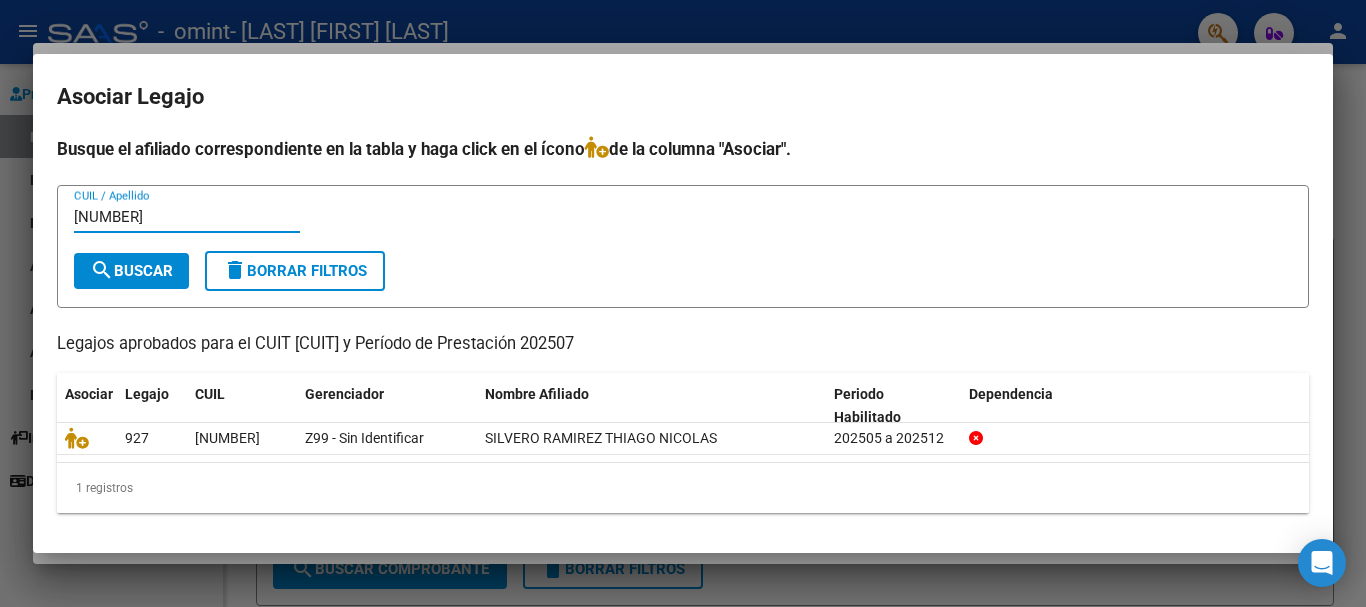 type on "[NUMBER]" 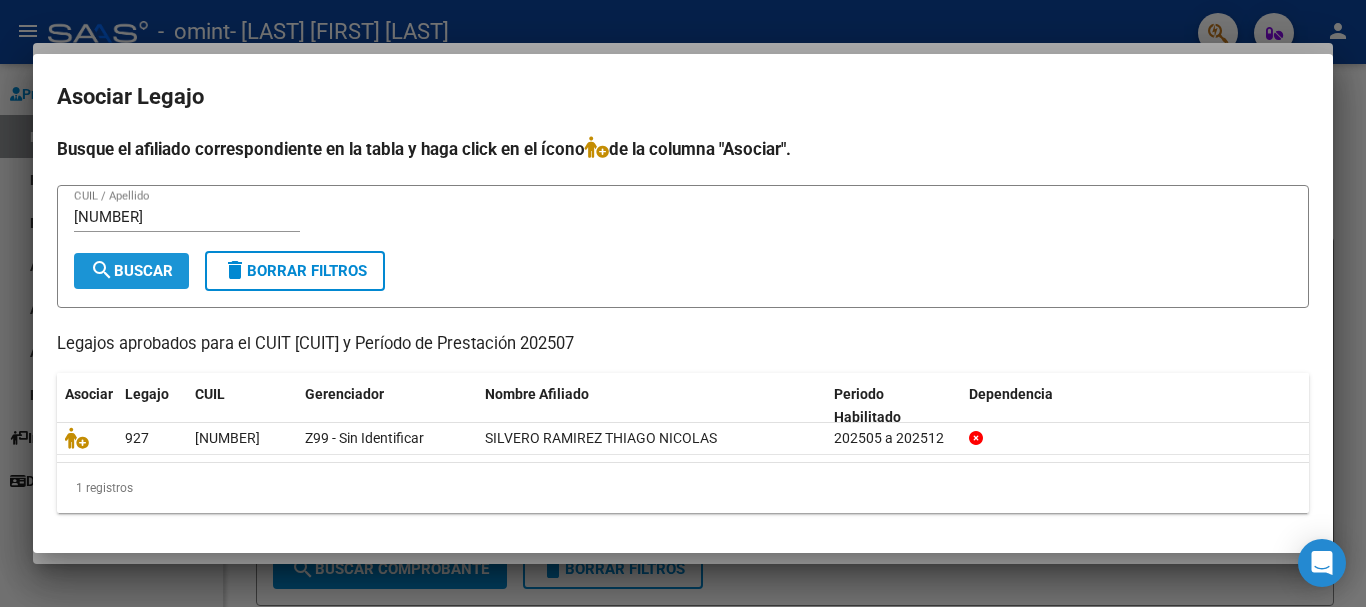 click on "search  Buscar" at bounding box center [131, 271] 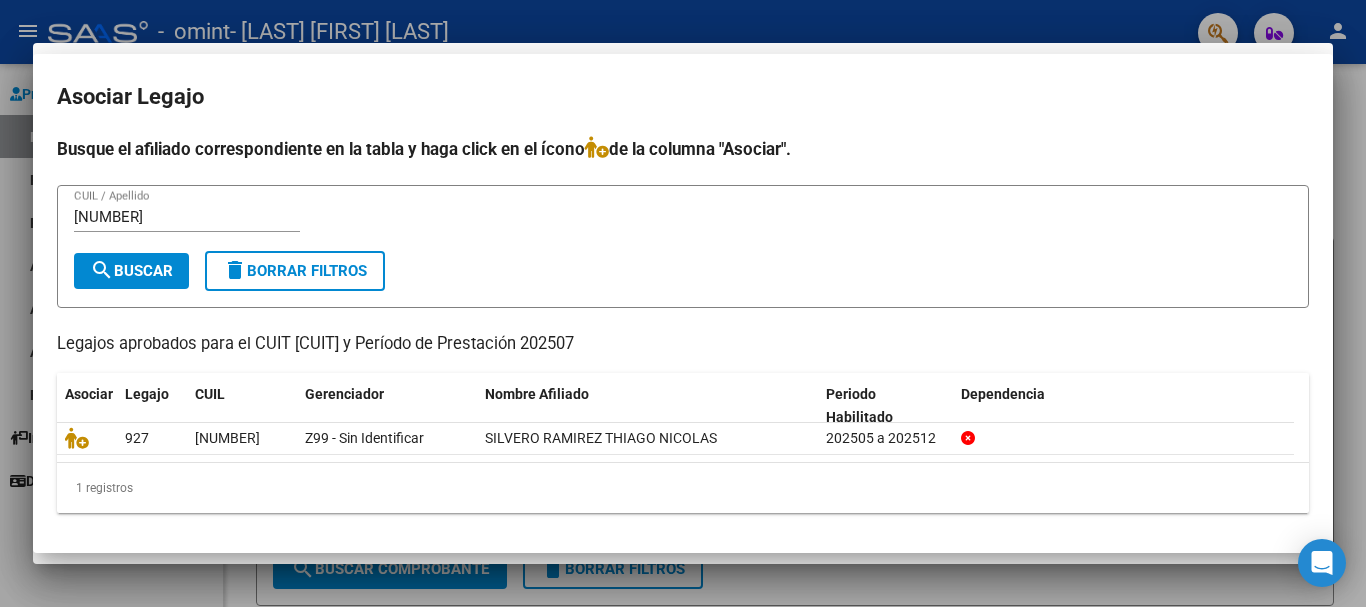 type 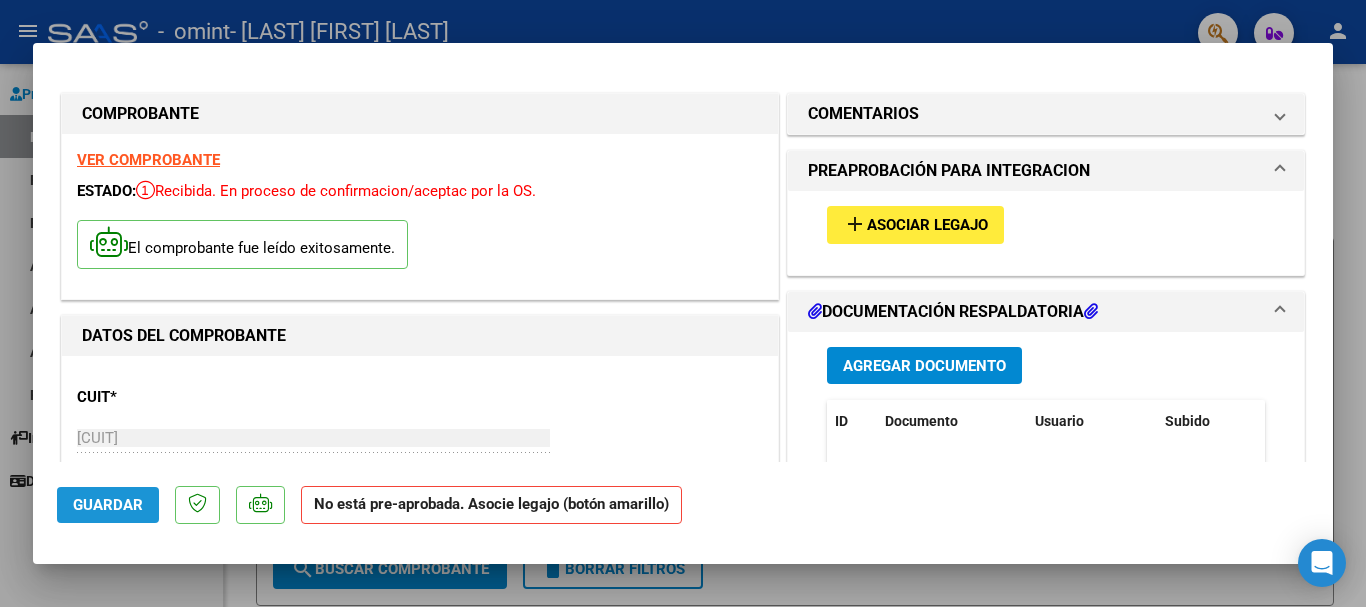 click on "Guardar" 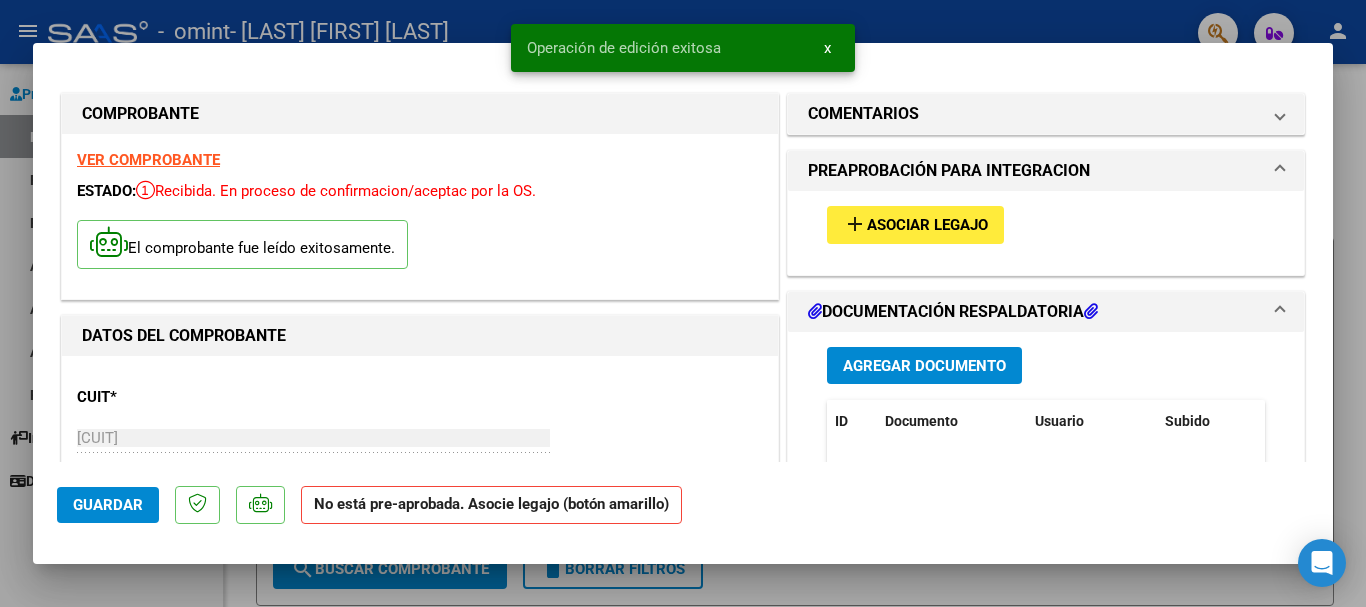 click at bounding box center [683, 303] 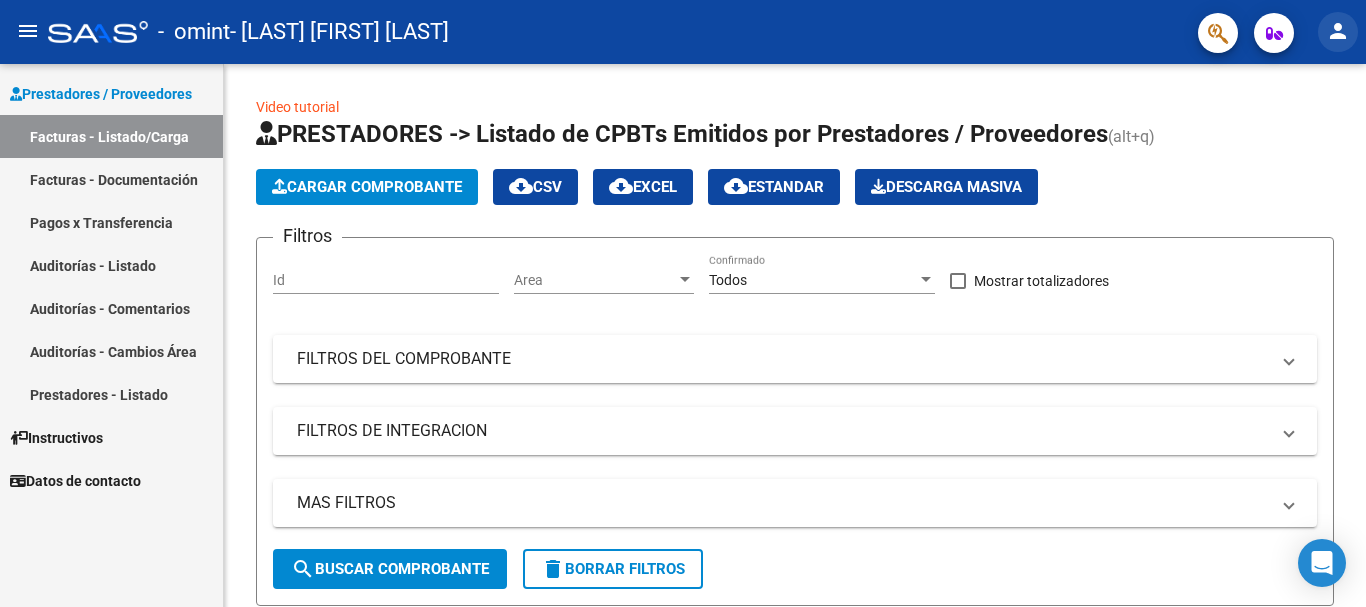 click on "person" 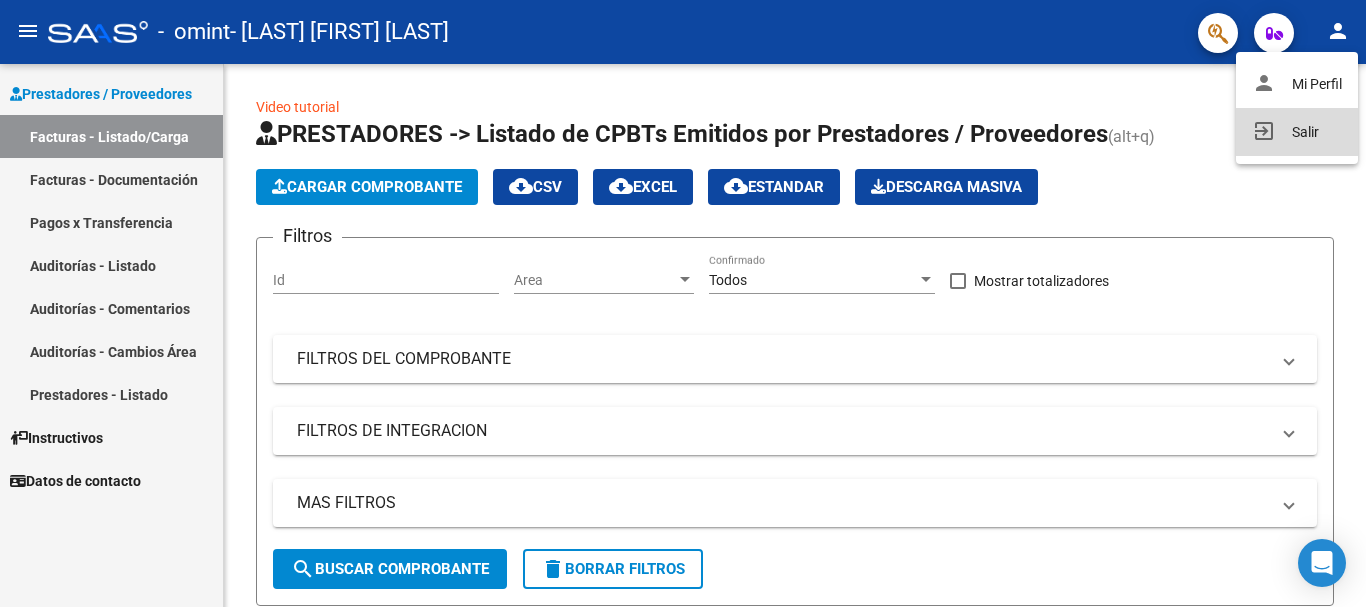 click on "exit_to_app  Salir" at bounding box center [1297, 132] 